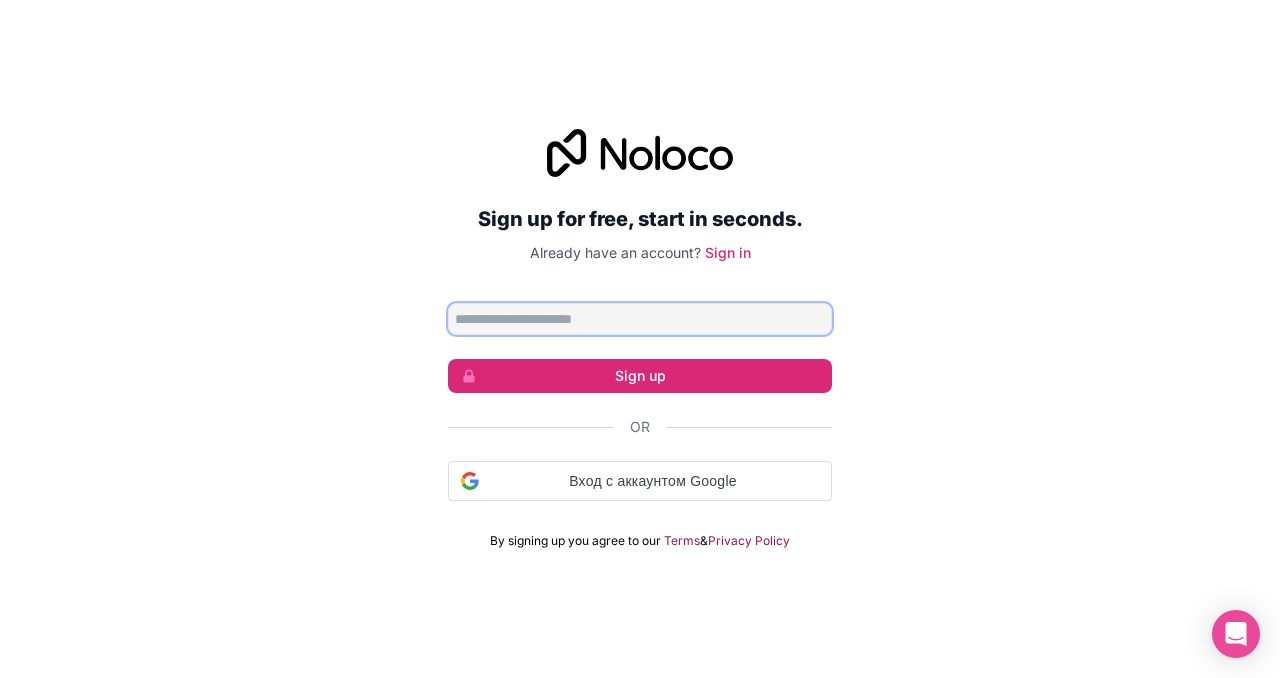 scroll, scrollTop: 0, scrollLeft: 0, axis: both 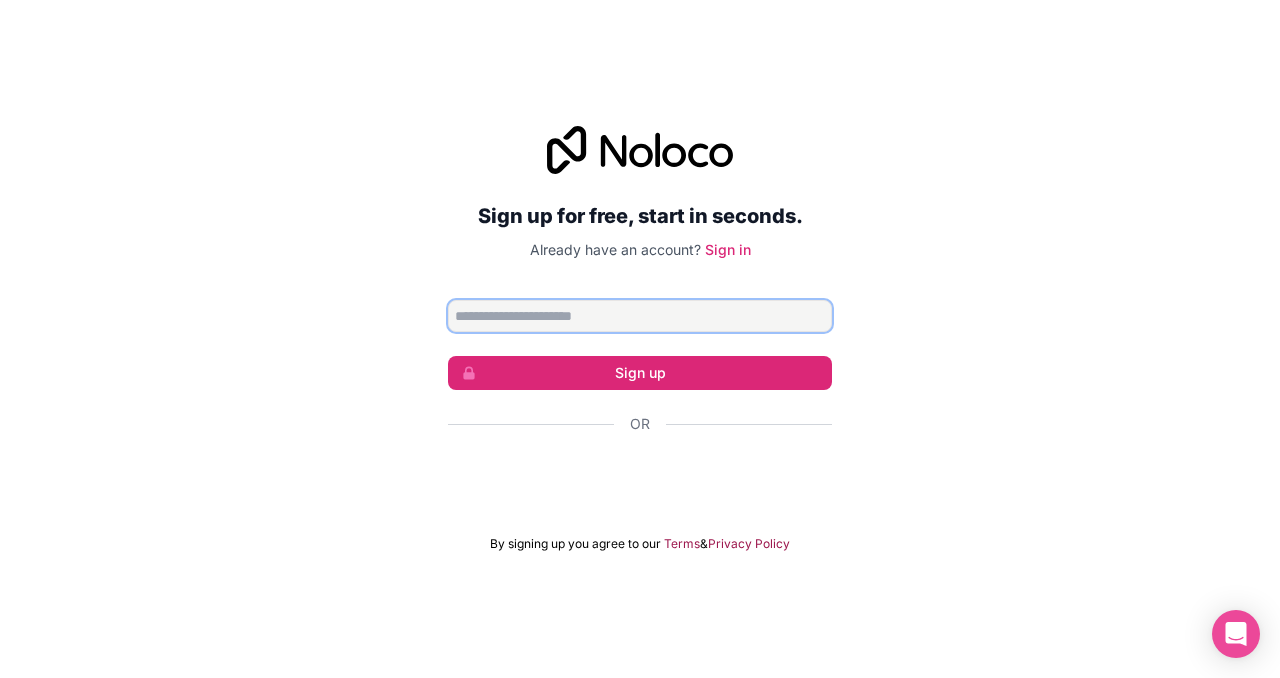 click at bounding box center [640, 316] 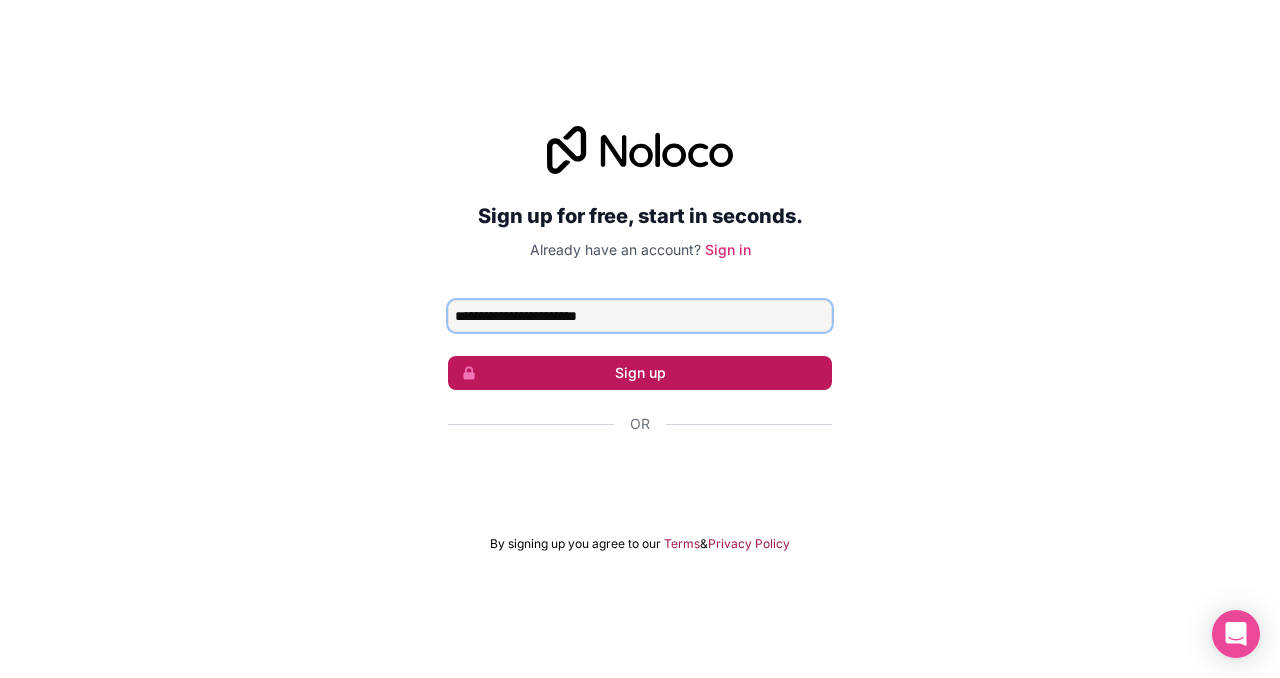 type on "**********" 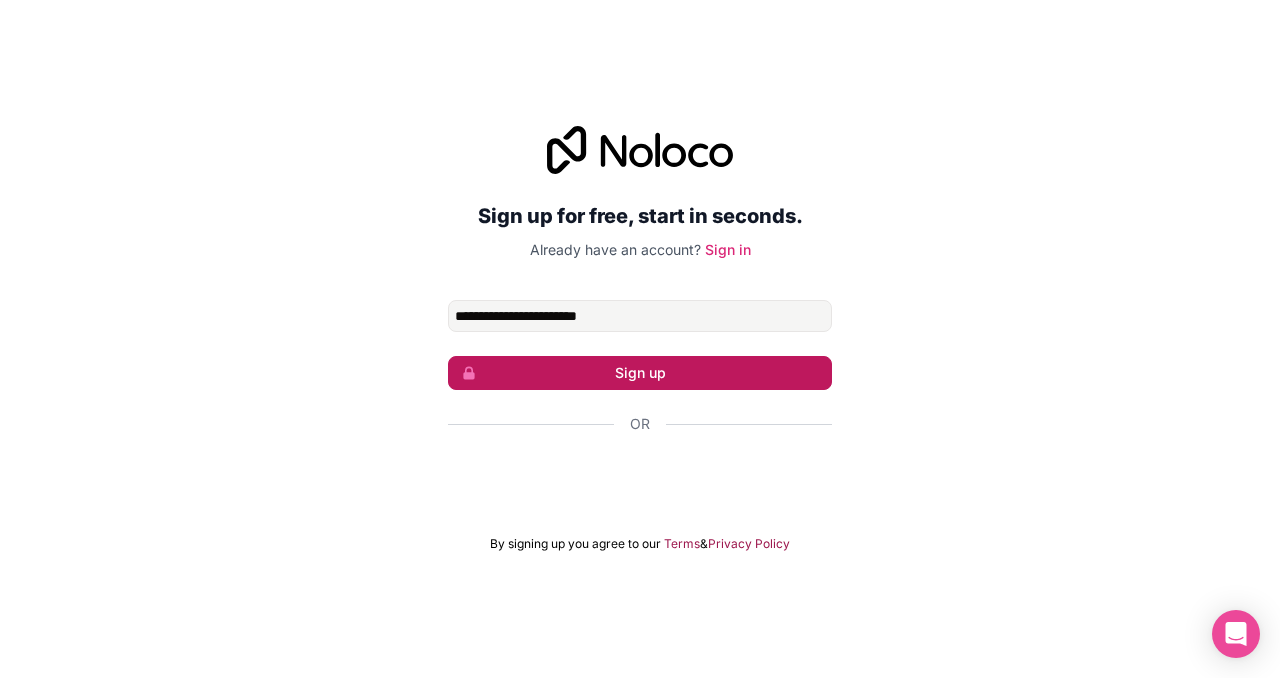 click on "Sign up" at bounding box center [640, 373] 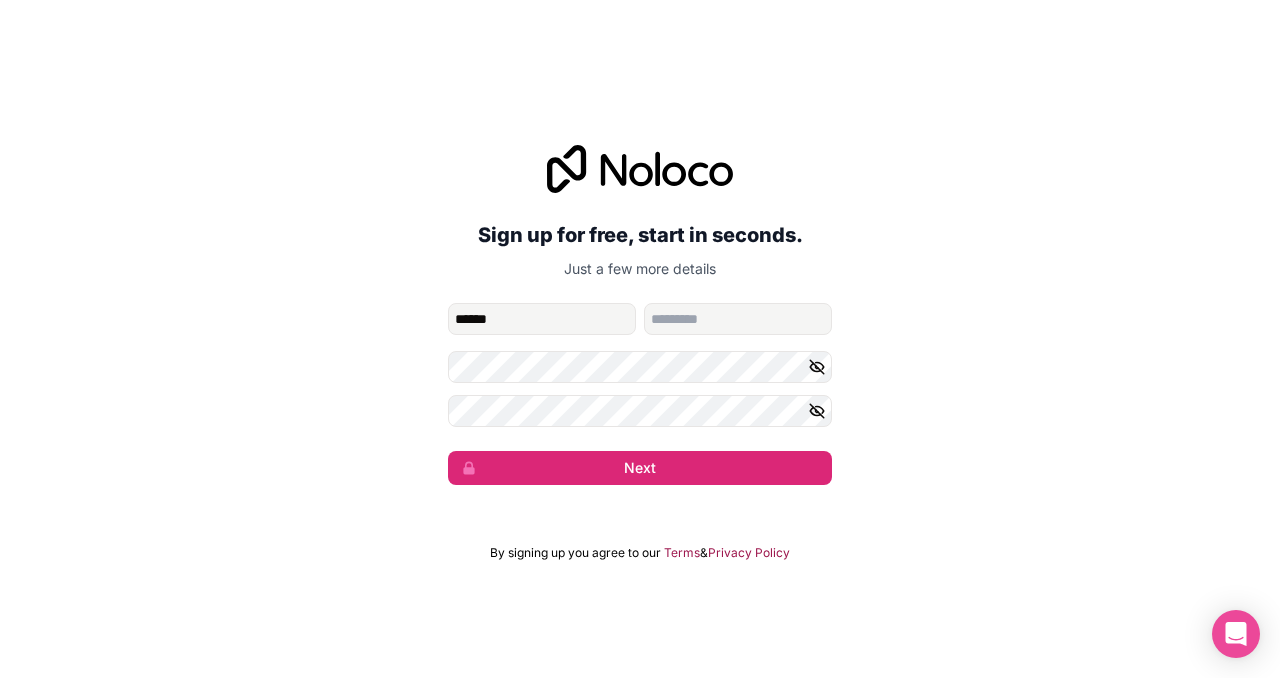 type on "******" 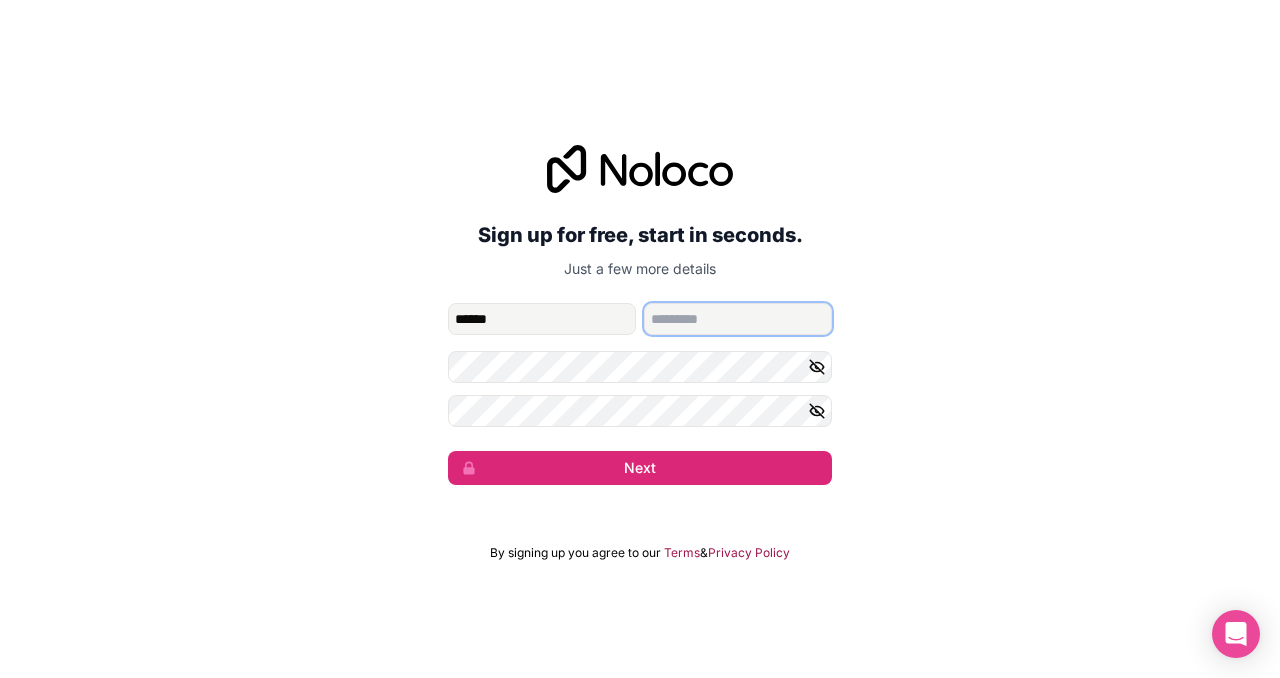 click at bounding box center [738, 319] 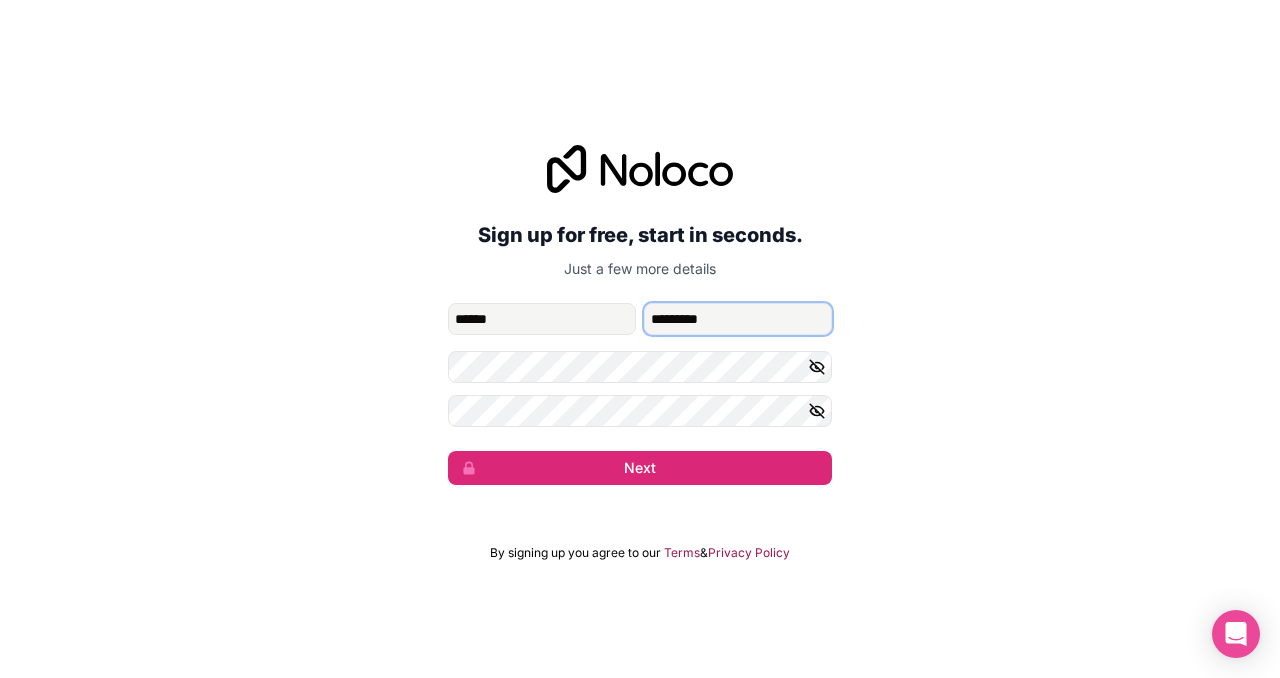 type on "*********" 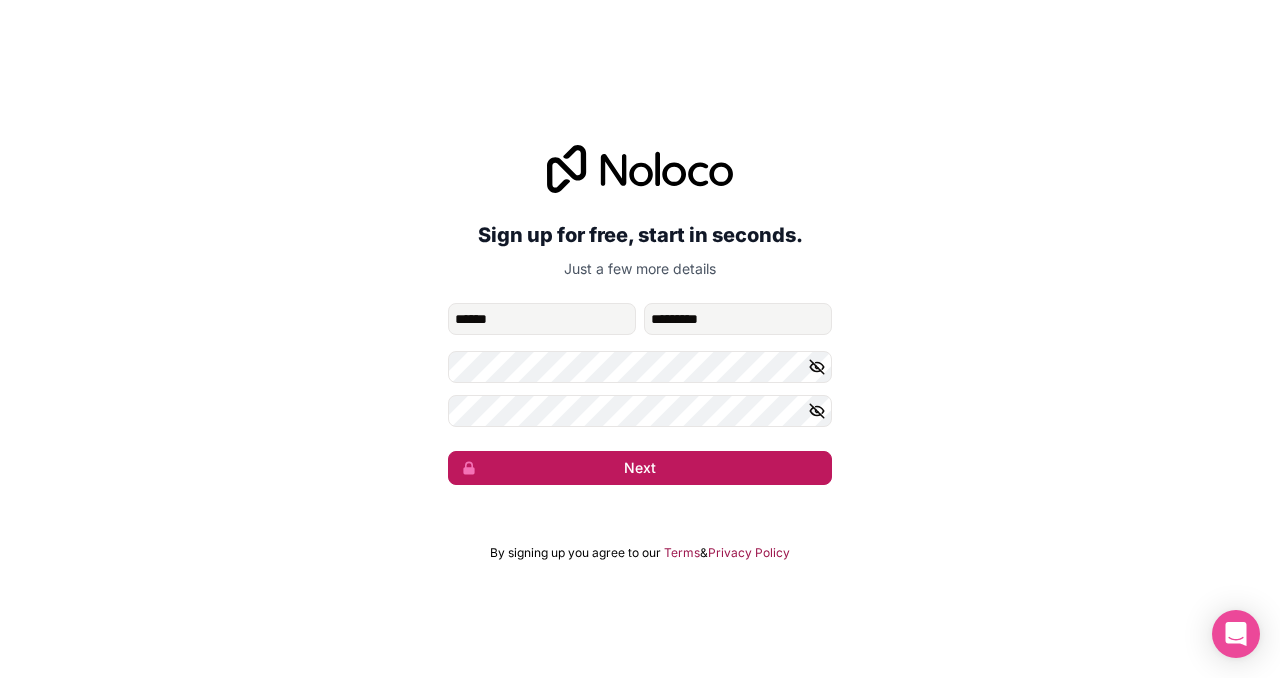 click on "Next" at bounding box center [640, 468] 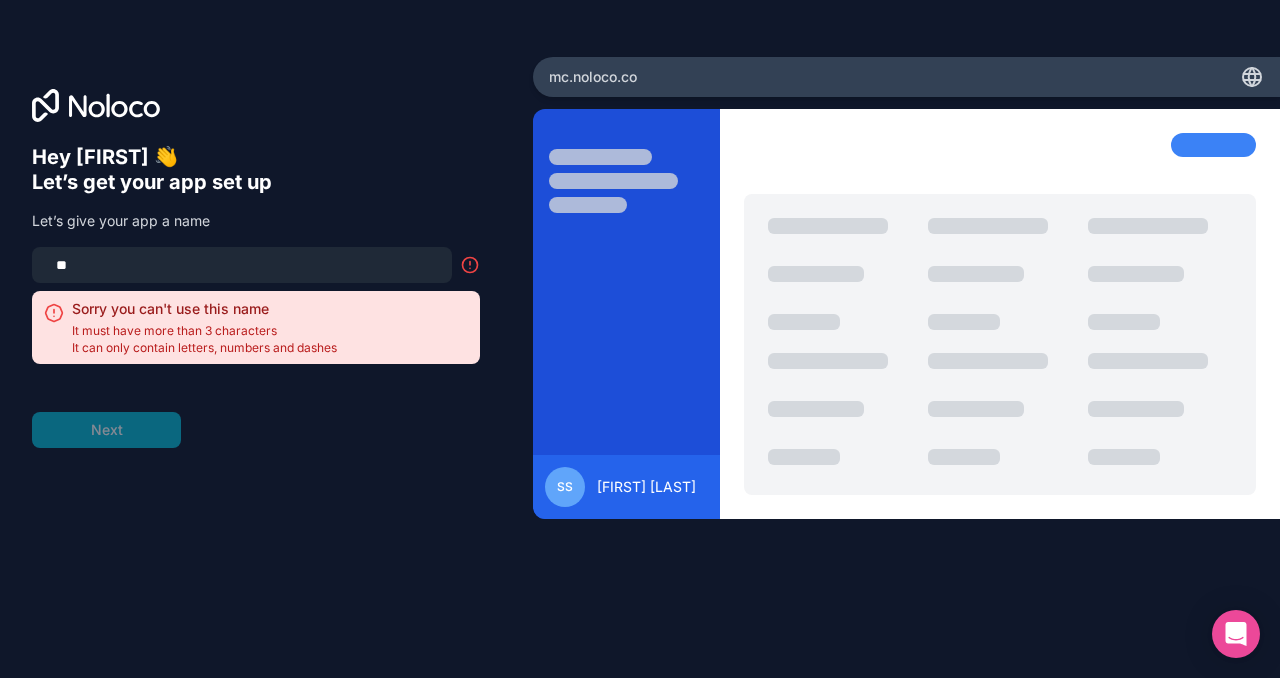 type on "*" 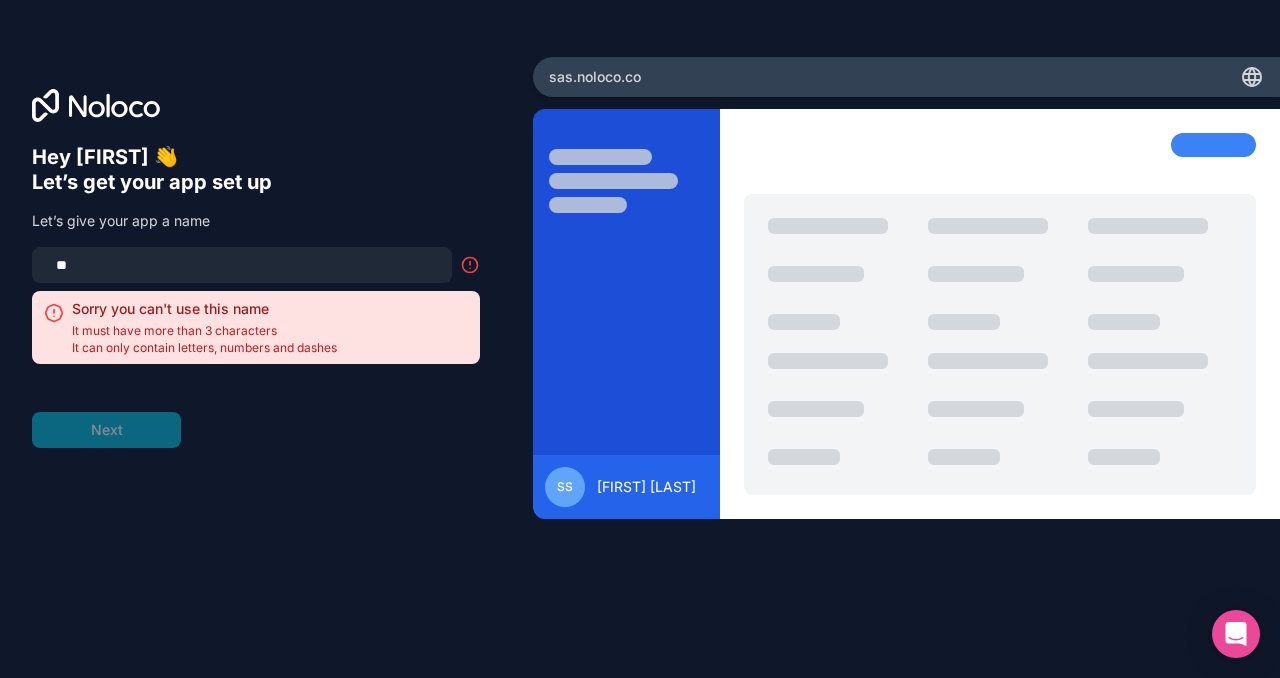 type on "*" 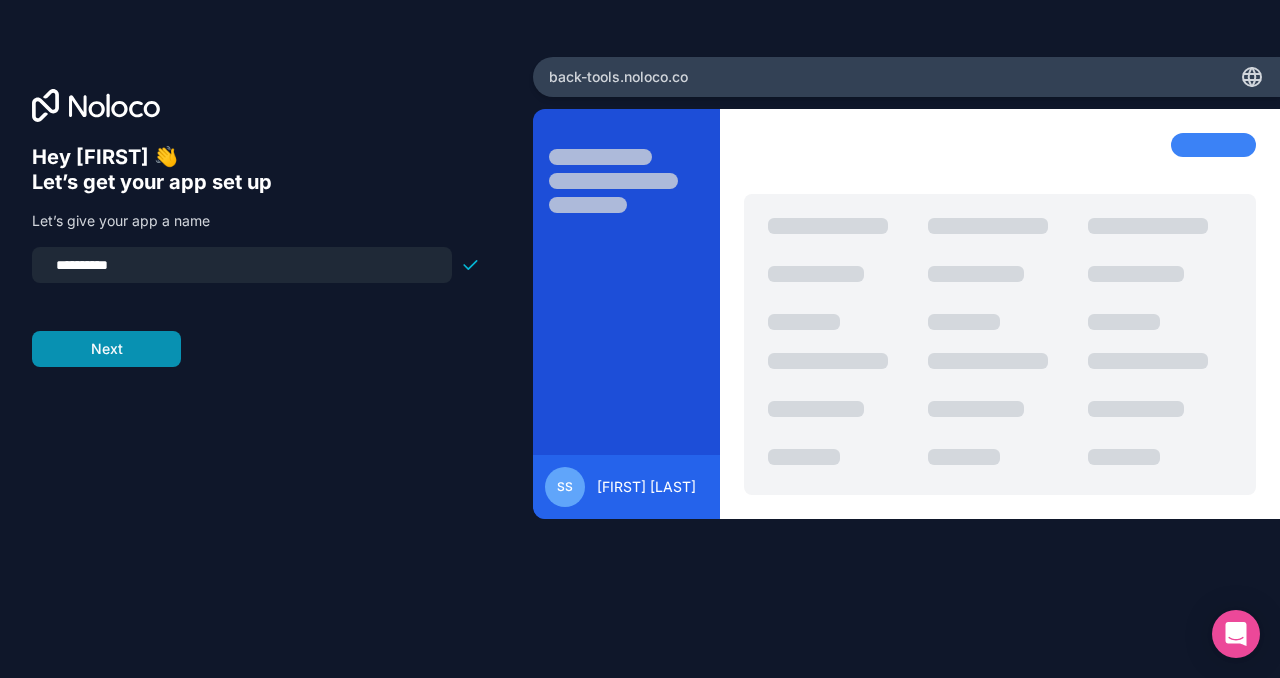 type on "**********" 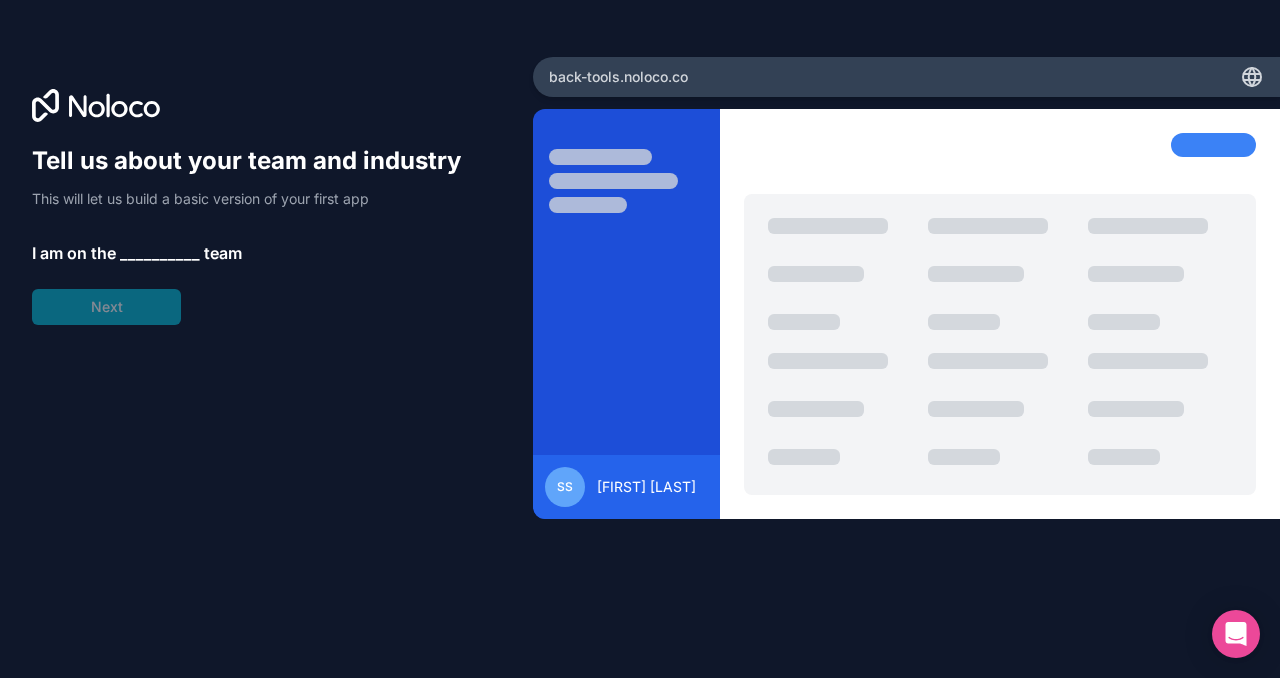 click on "__________" at bounding box center [160, 253] 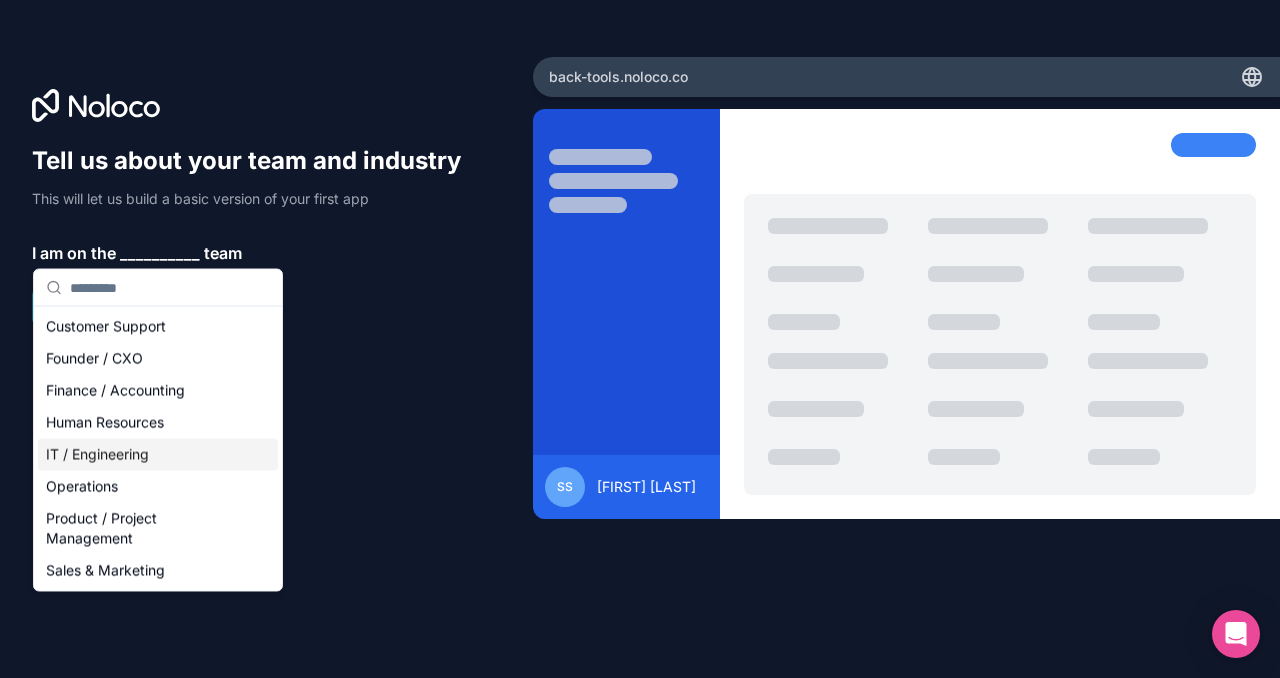 click on "IT / Engineering" at bounding box center [158, 455] 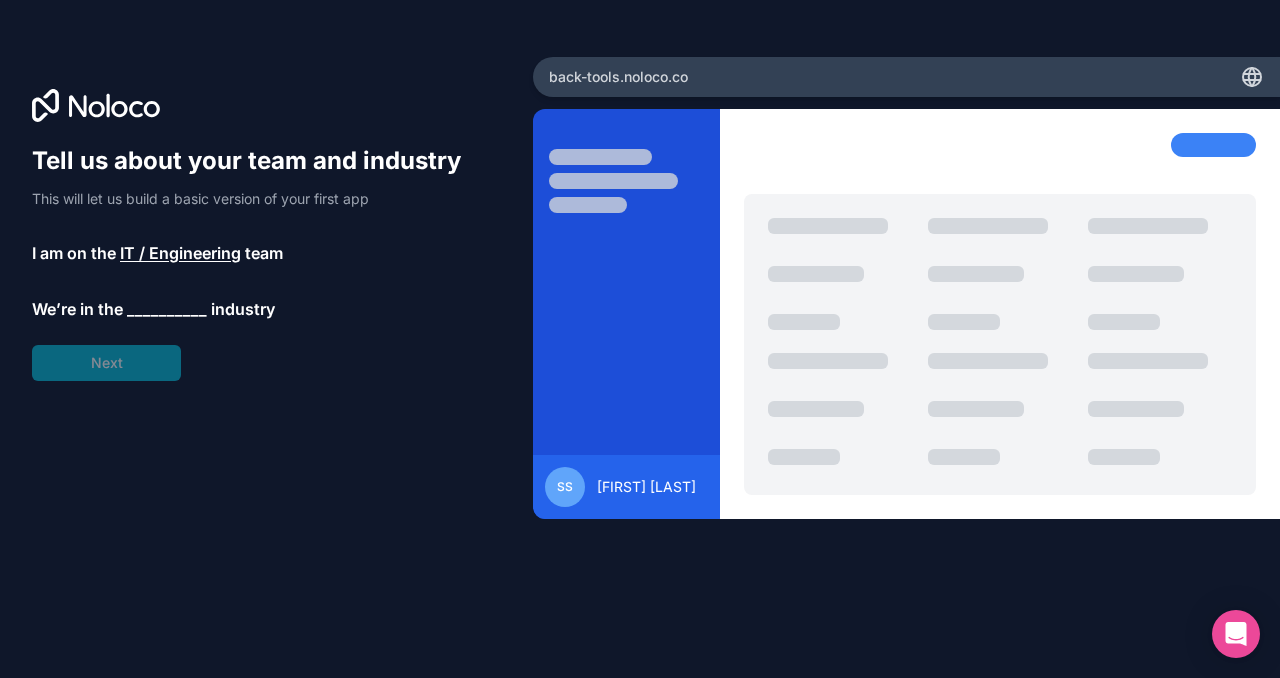 click on "IT / Engineering" at bounding box center (180, 253) 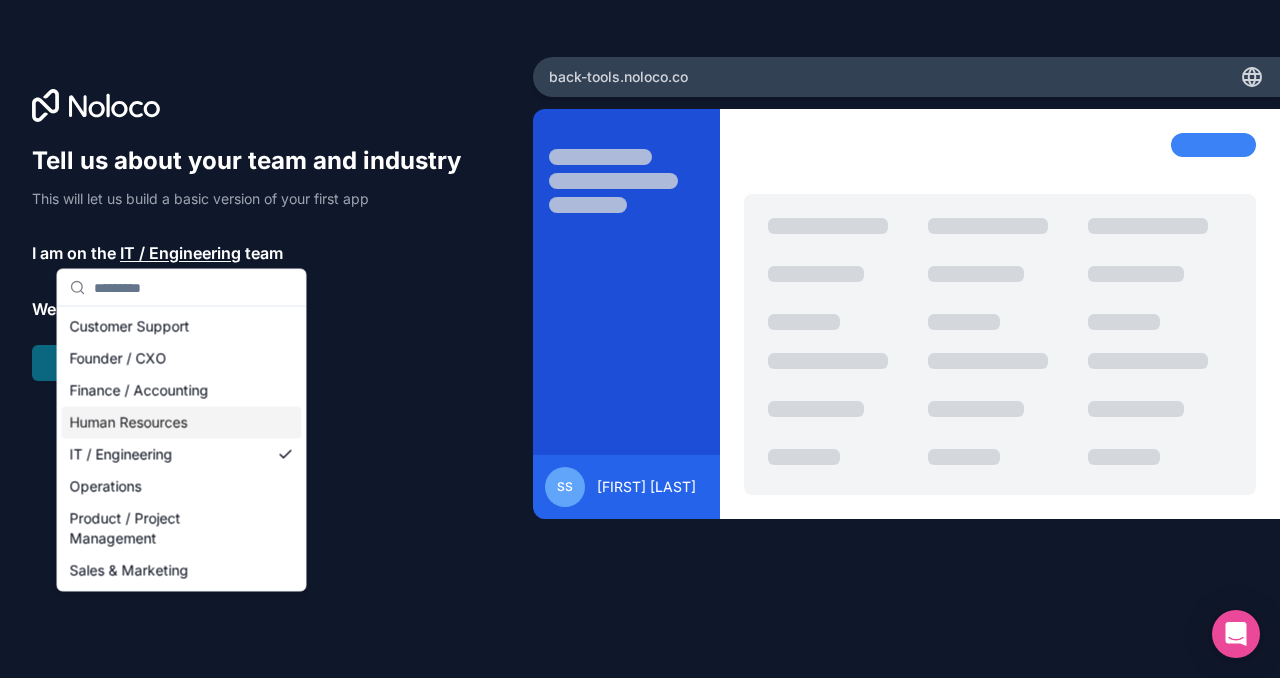 click on "Human Resources" at bounding box center [182, 423] 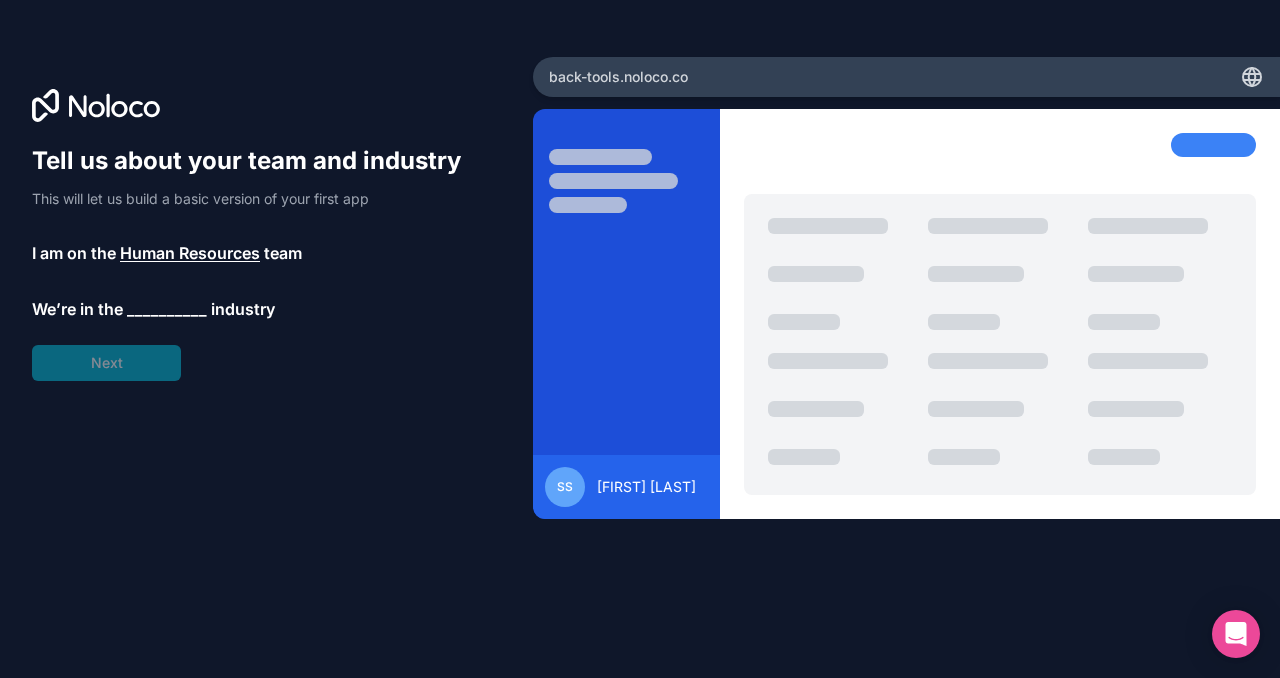 click on "__________" at bounding box center (167, 309) 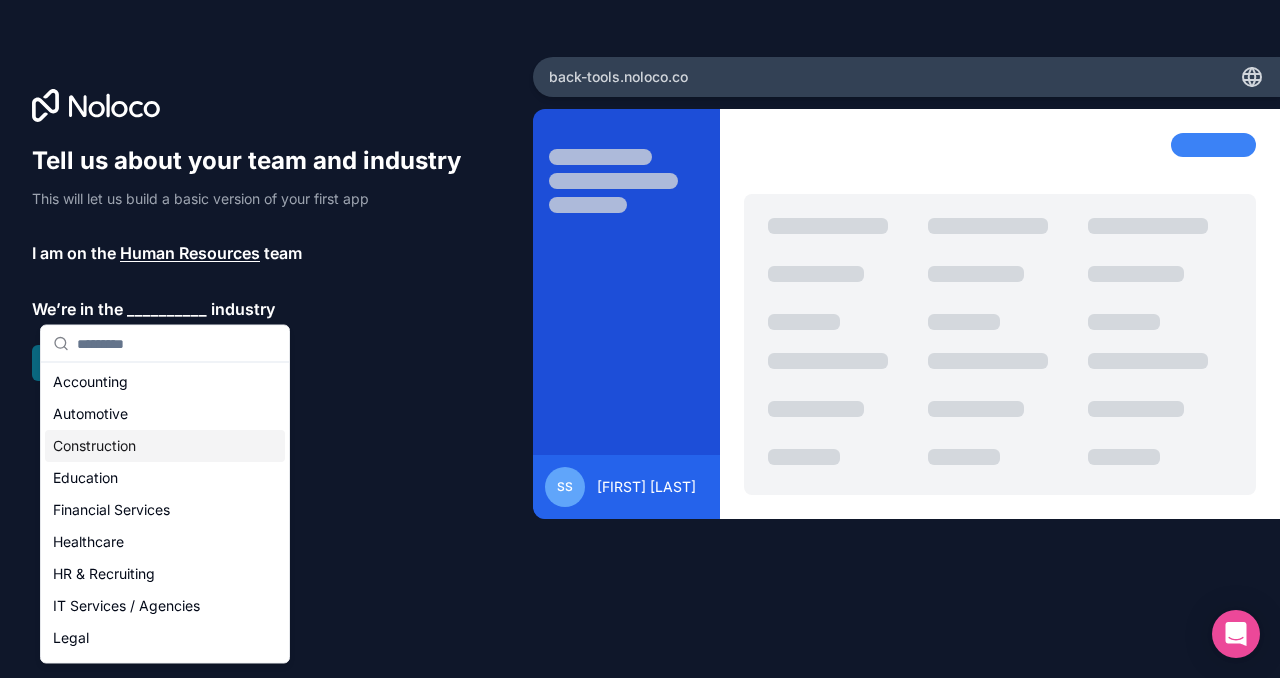 scroll, scrollTop: 0, scrollLeft: 0, axis: both 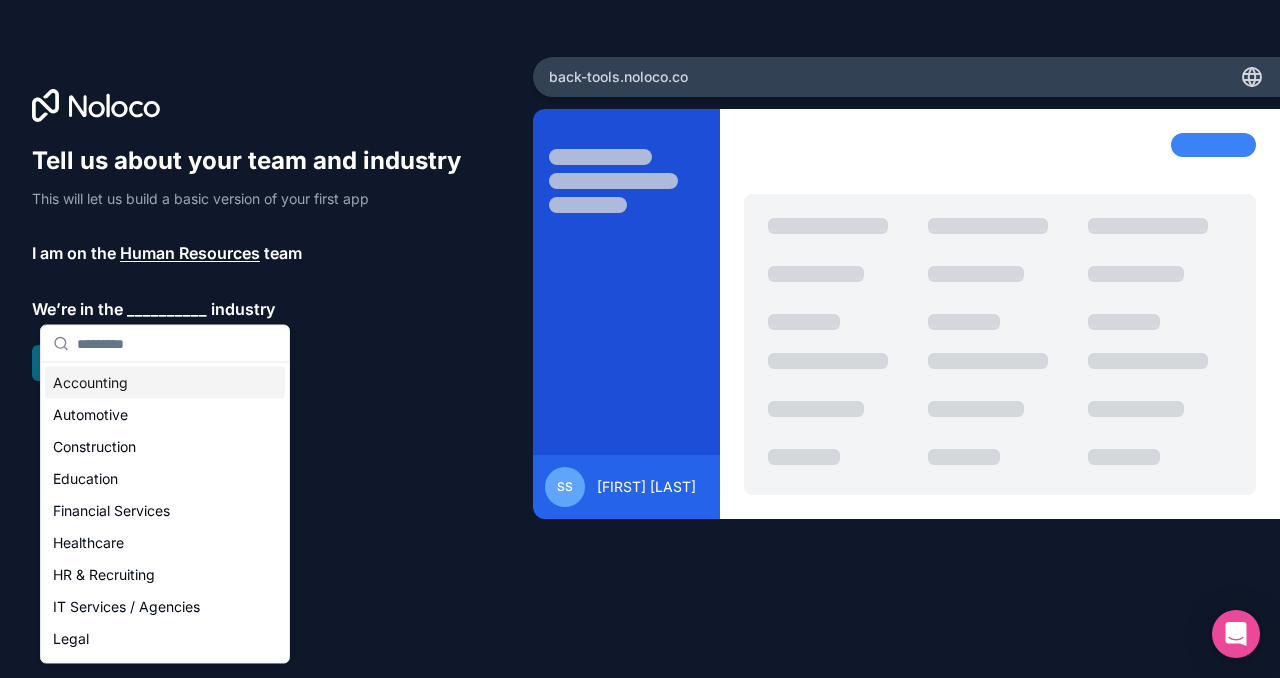click on "Accounting" at bounding box center [165, 383] 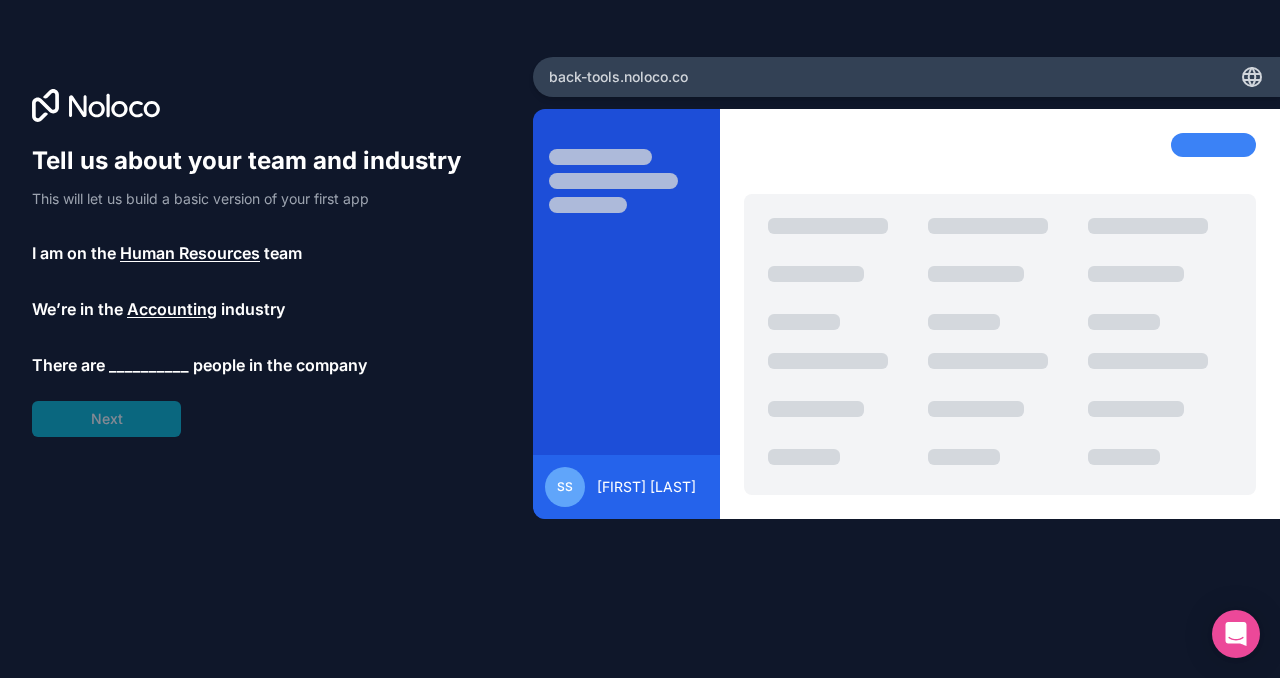 click on "__________" at bounding box center (149, 365) 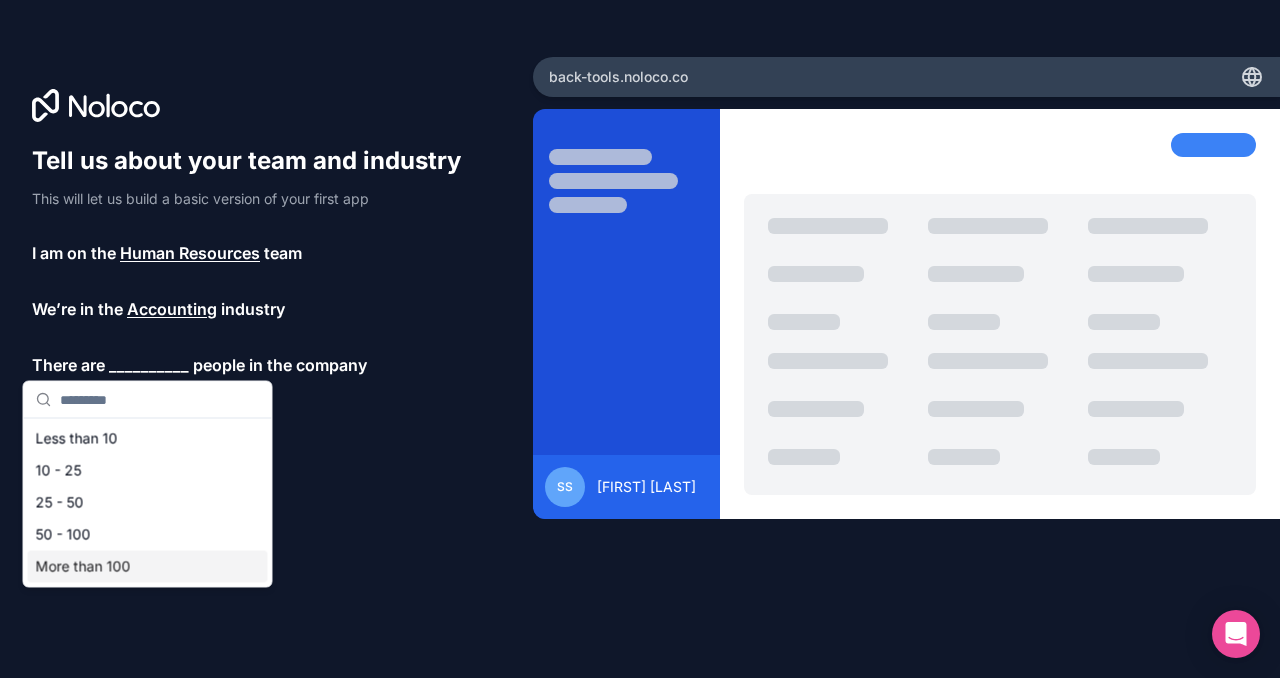 click on "More than 100" at bounding box center [148, 567] 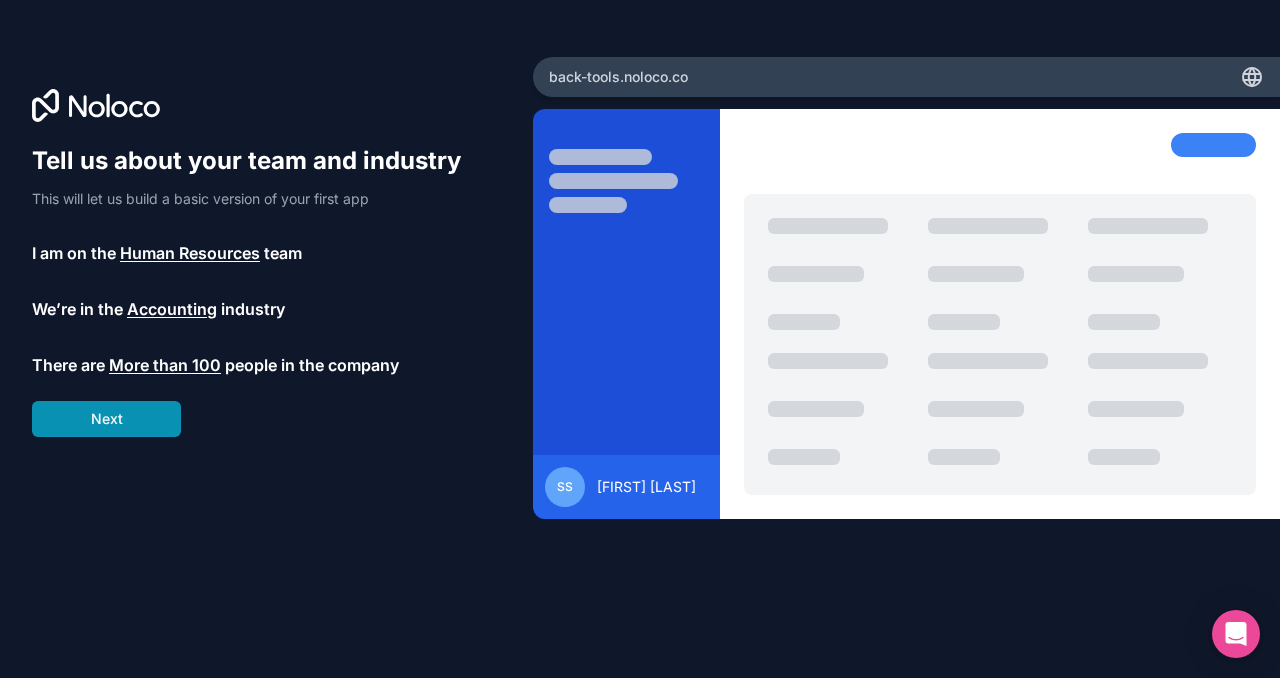 click on "Next" at bounding box center (106, 419) 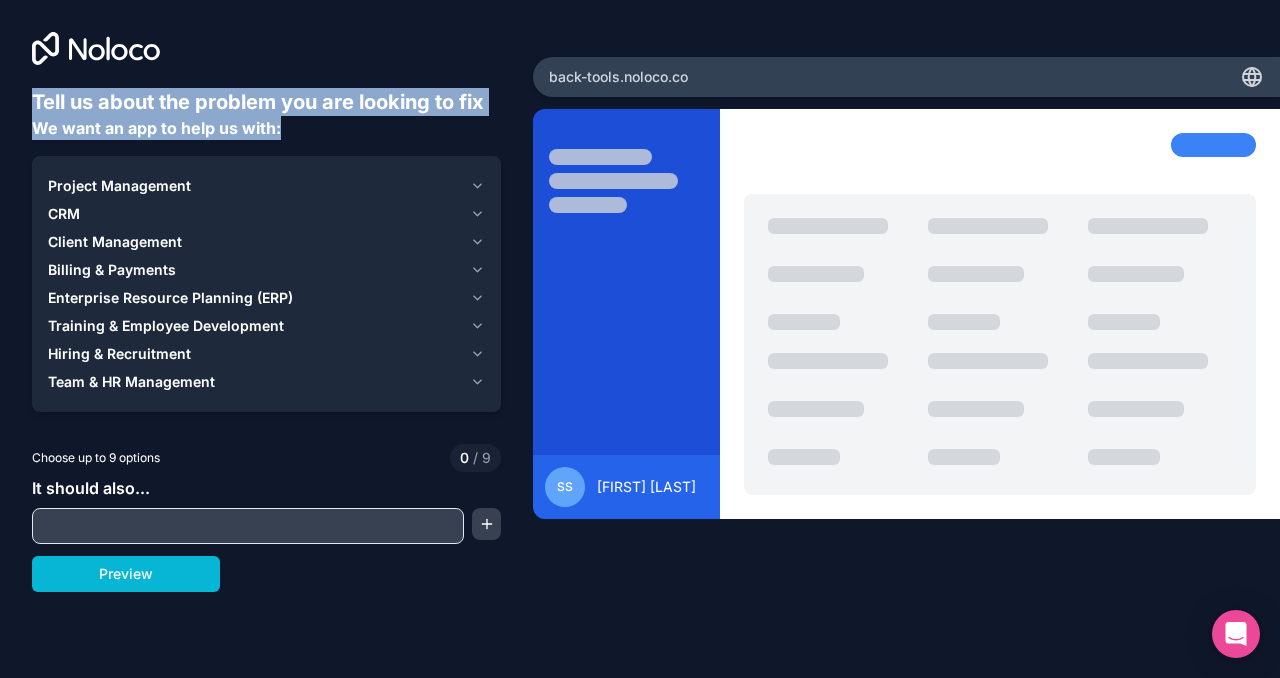 drag, startPoint x: 25, startPoint y: 95, endPoint x: 278, endPoint y: 129, distance: 255.27437 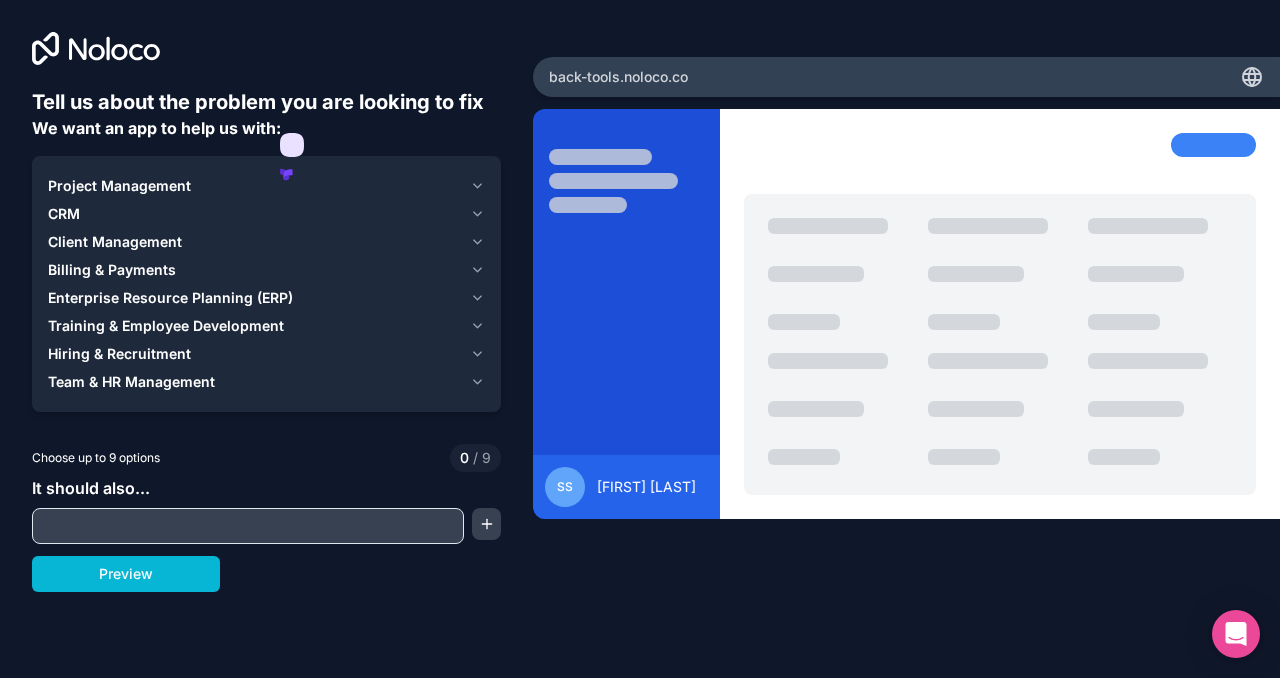 click 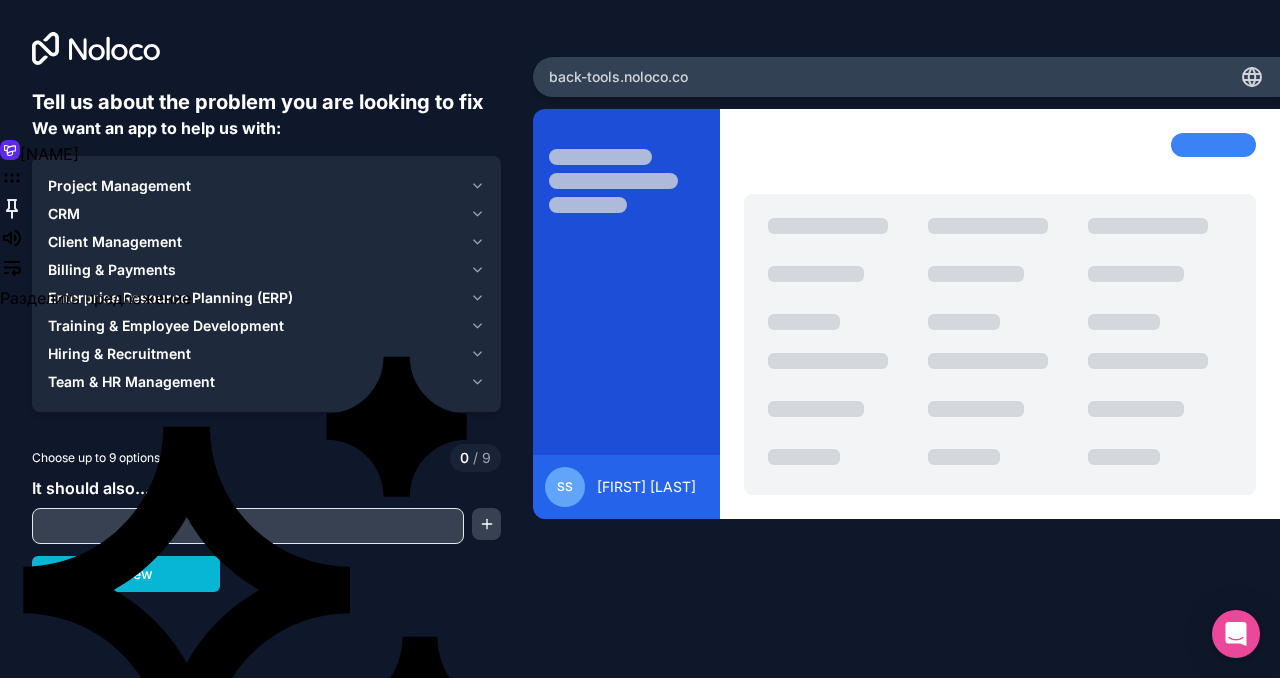 click on "Tell us about the problem you are looking to fix We want an app to help us with: Project Management CRM Client Management Billing & Payments Enterprise Resource Planning (ERP) Training & Employee Development Hiring & Recruitment Team & HR Management Choose up to 9 options 0 / 9 It should also... Preview" at bounding box center (266, 282) 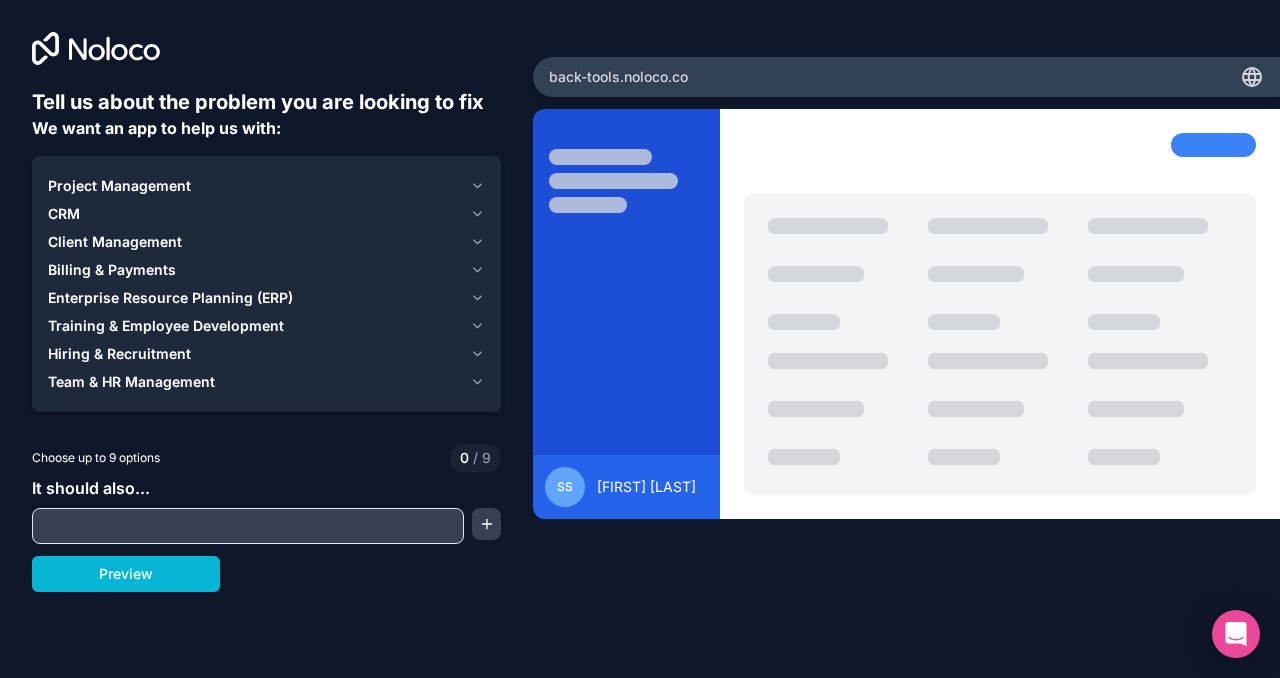 click 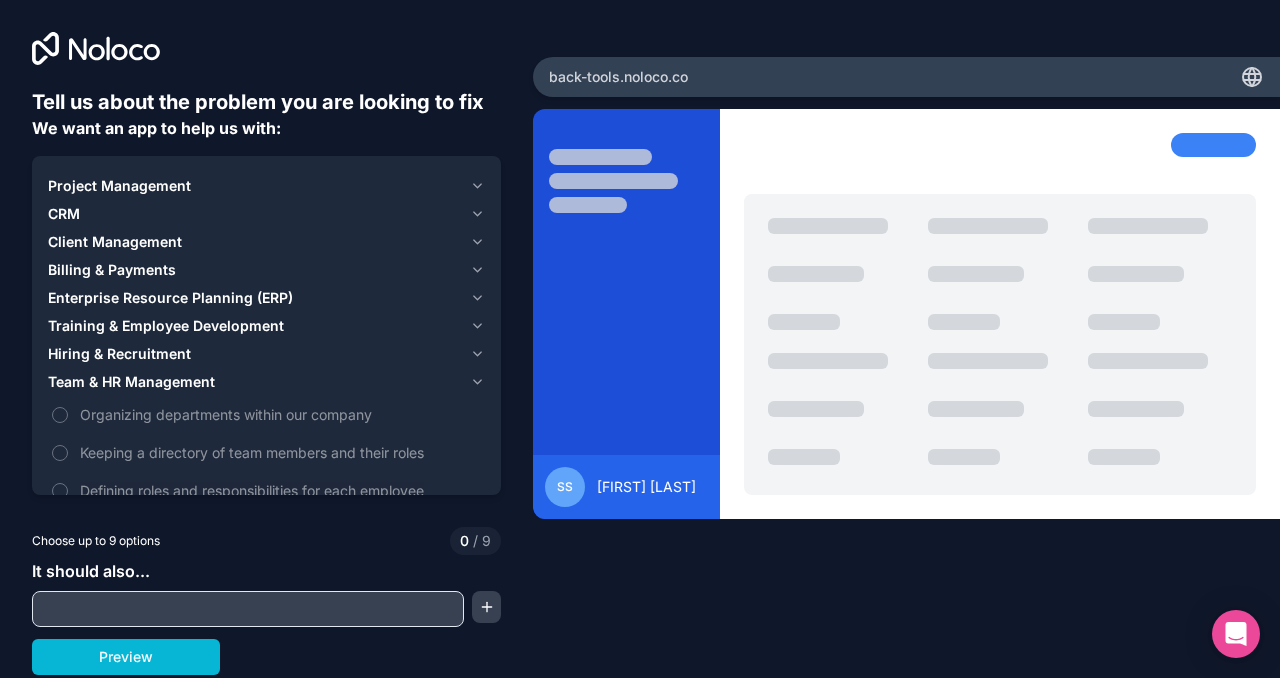 click 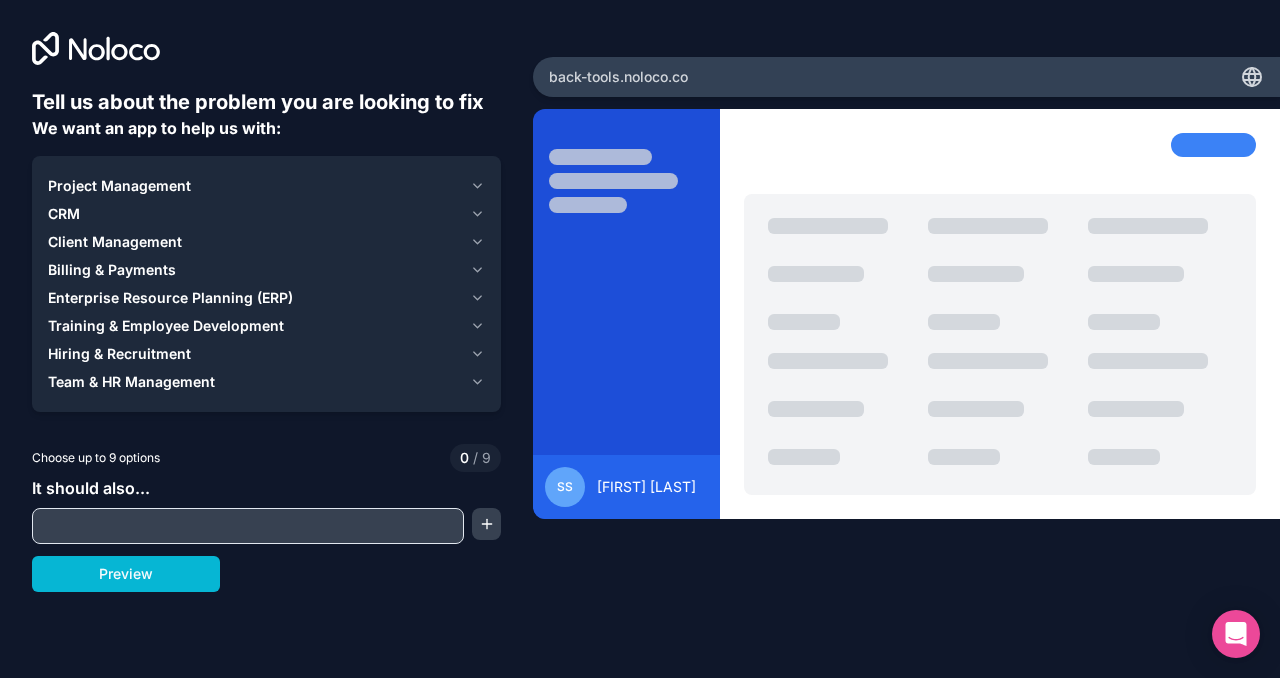 click 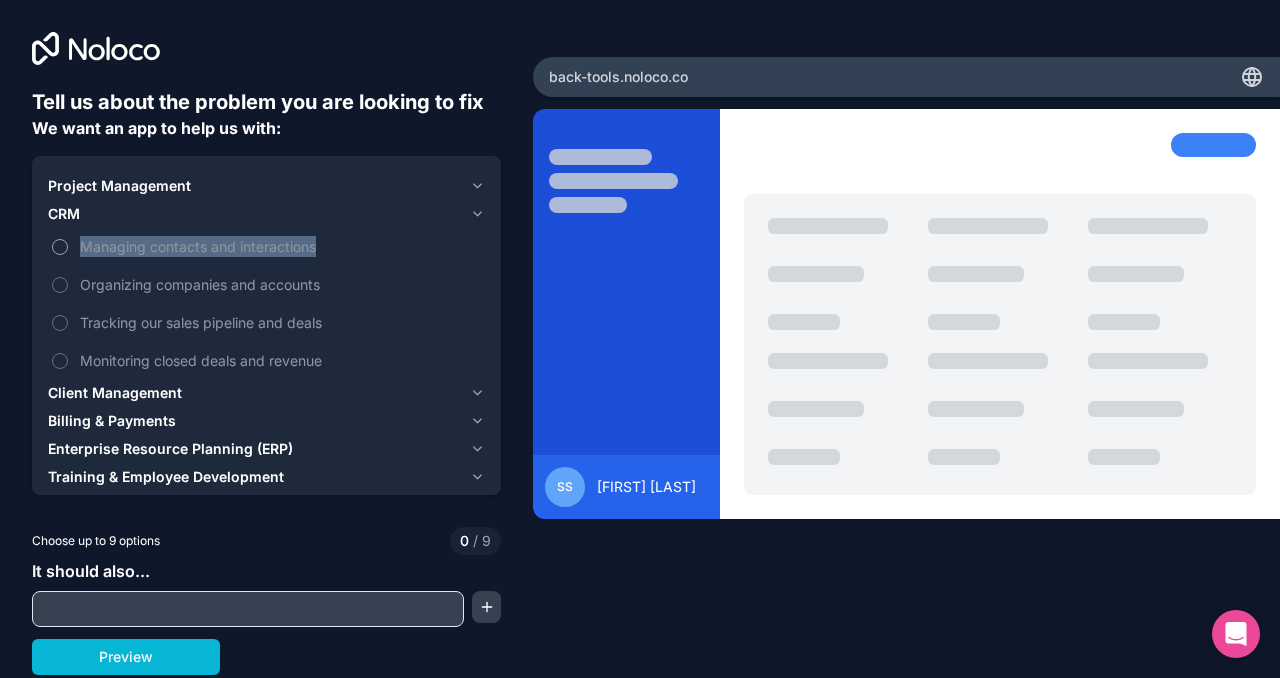 drag, startPoint x: 74, startPoint y: 246, endPoint x: 325, endPoint y: 253, distance: 251.0976 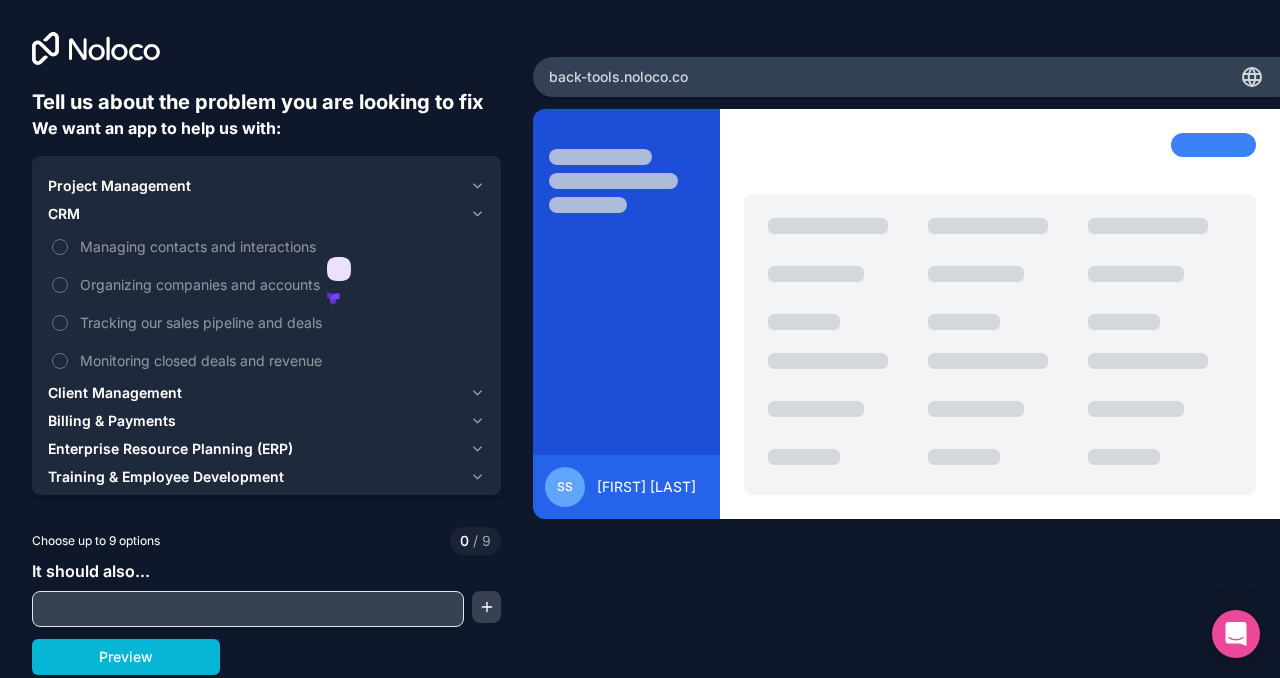 click 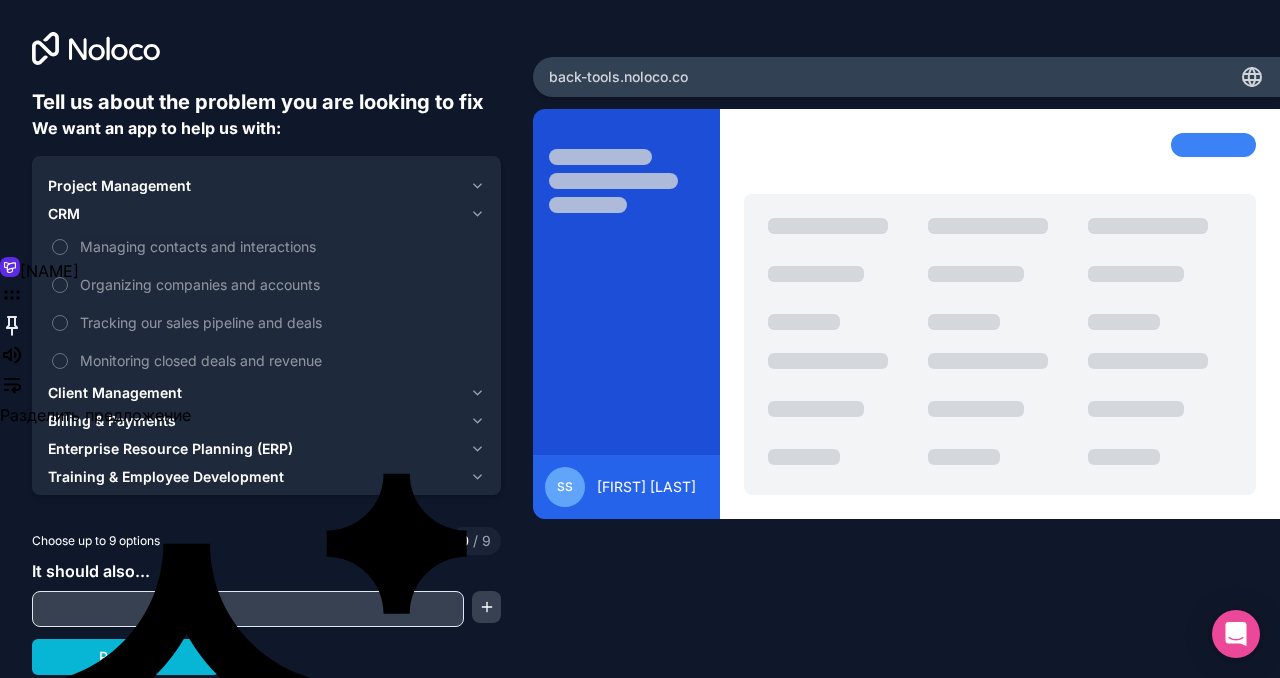 click on "Tell us about the problem you are looking to fix We want an app to help us with:" at bounding box center (266, 114) 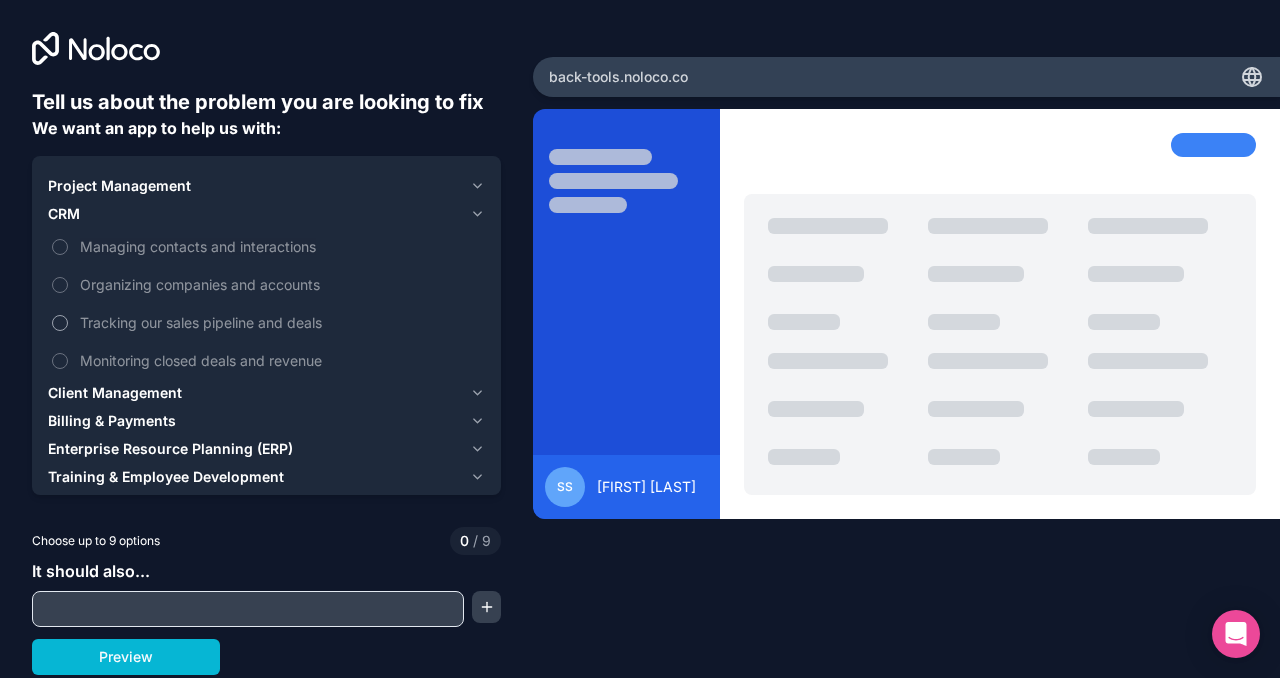 click on "Tracking our sales pipeline and deals" at bounding box center [60, 323] 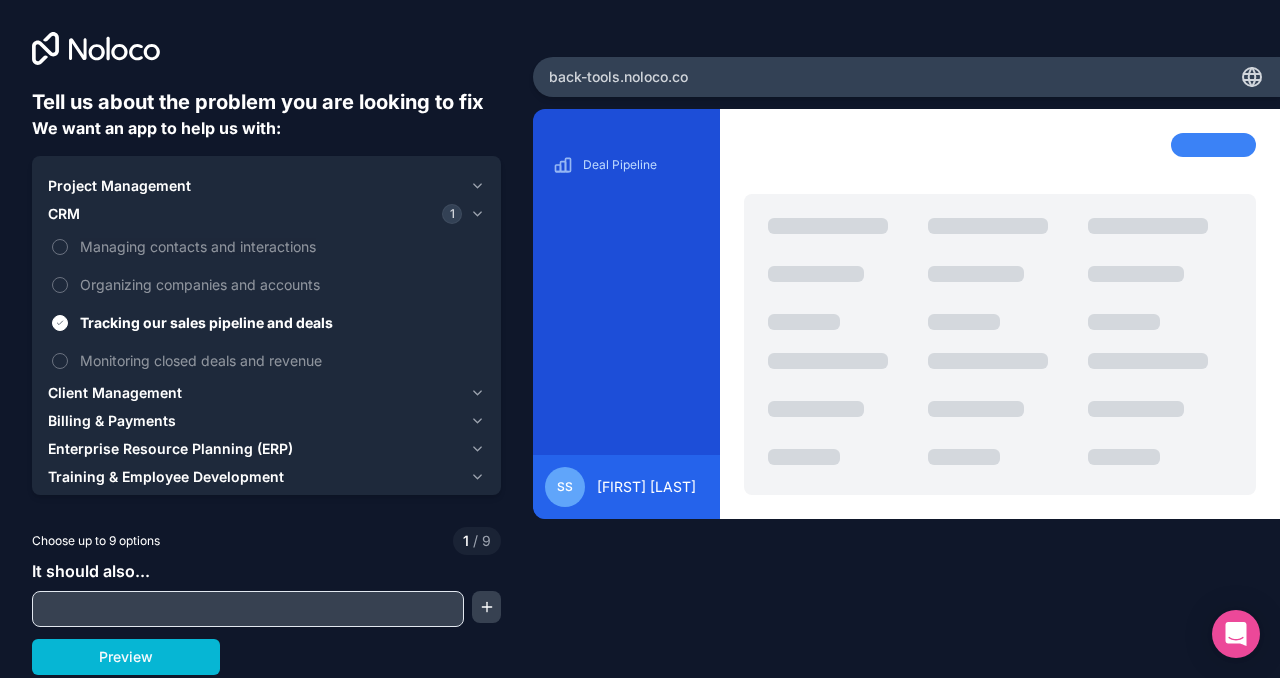click 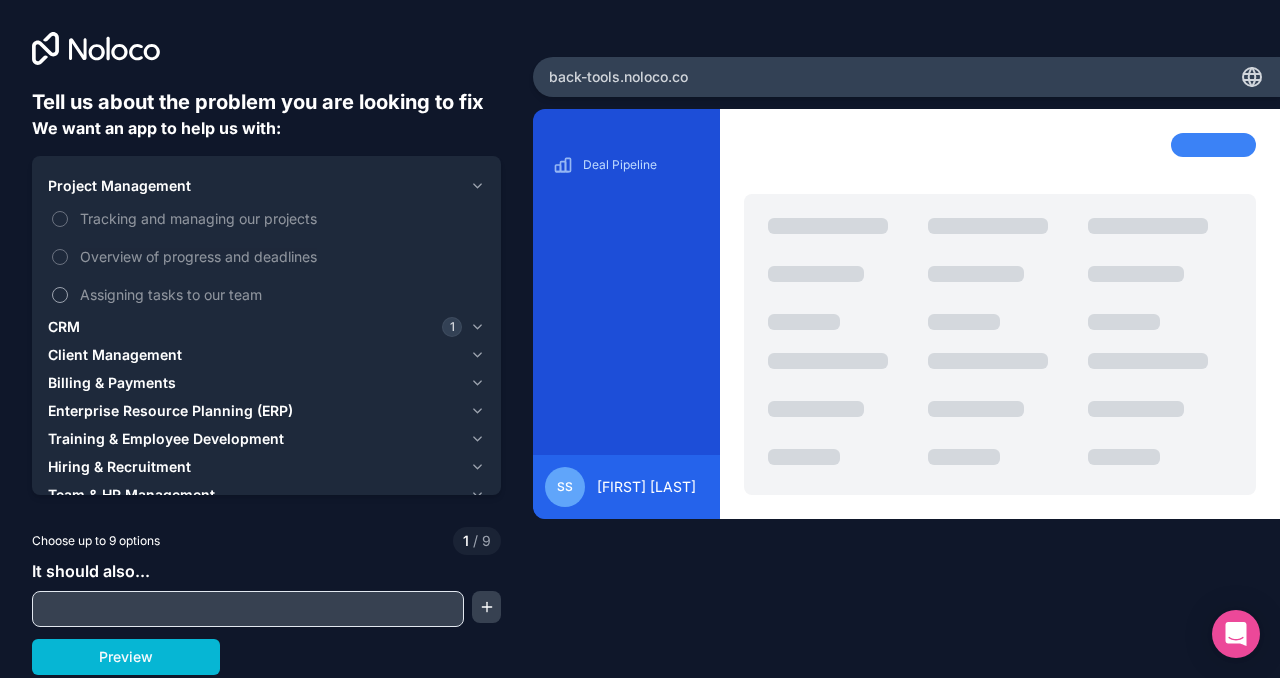 click on "Assigning tasks to our team" at bounding box center [60, 295] 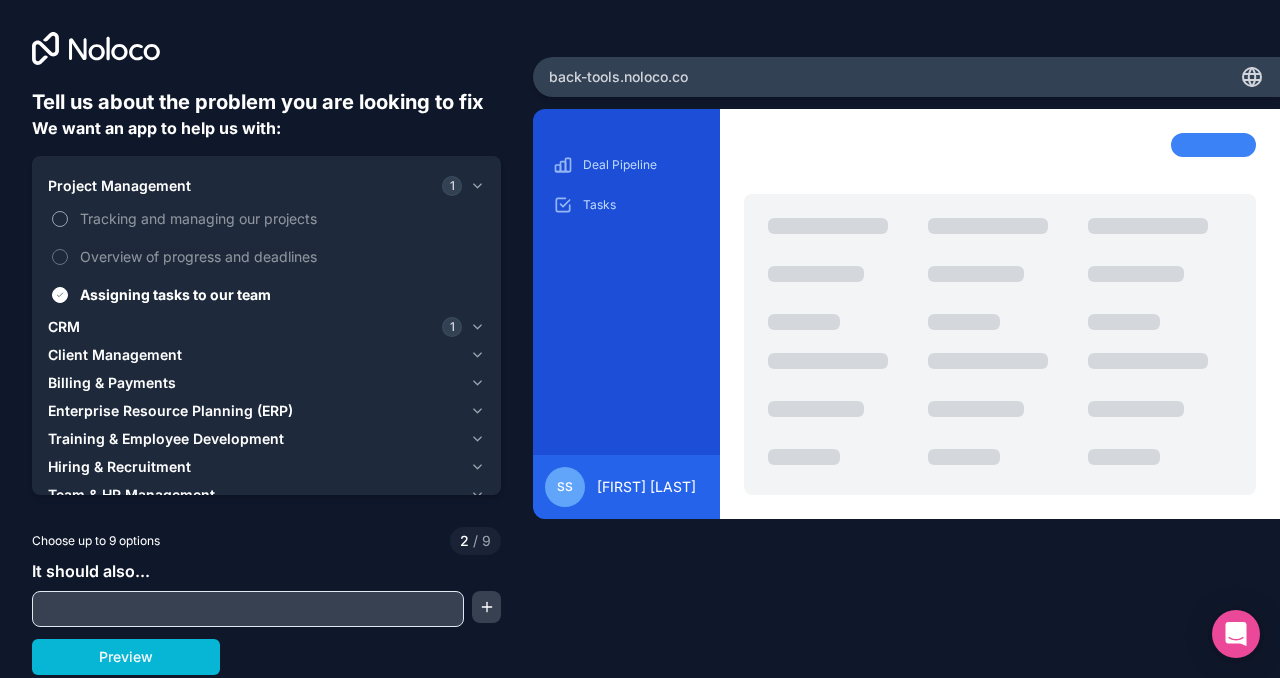 click on "Tracking and managing our projects" at bounding box center (60, 219) 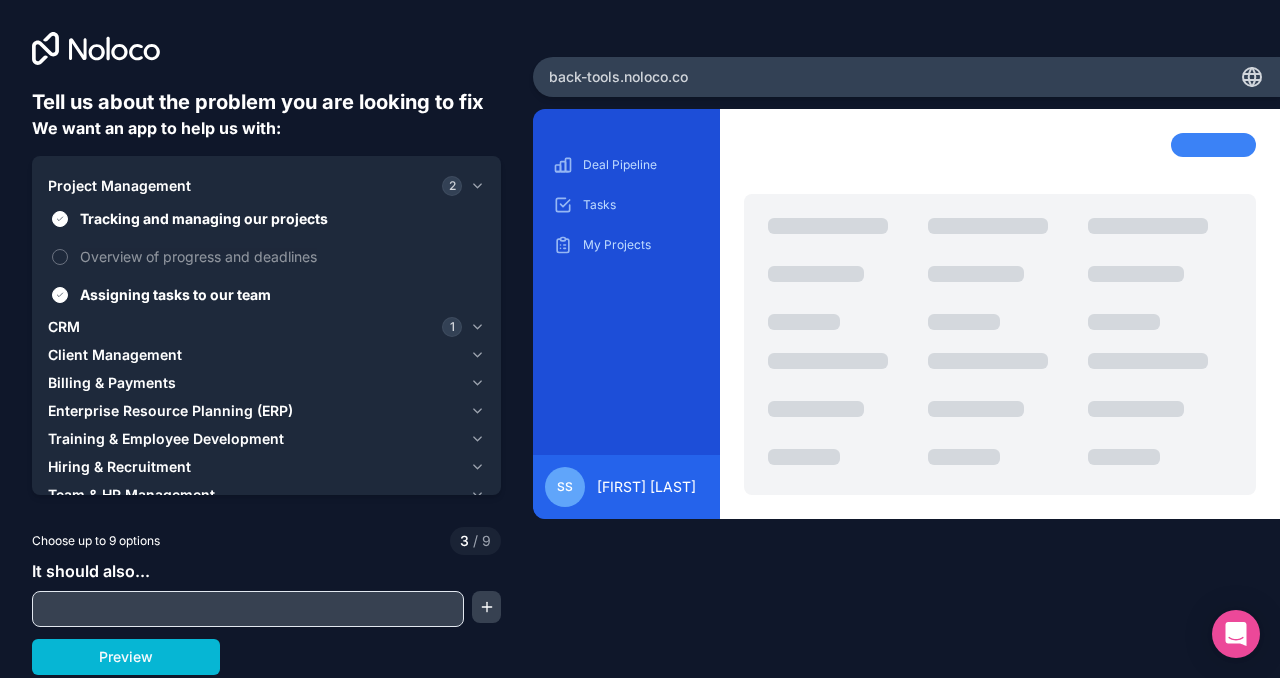 click 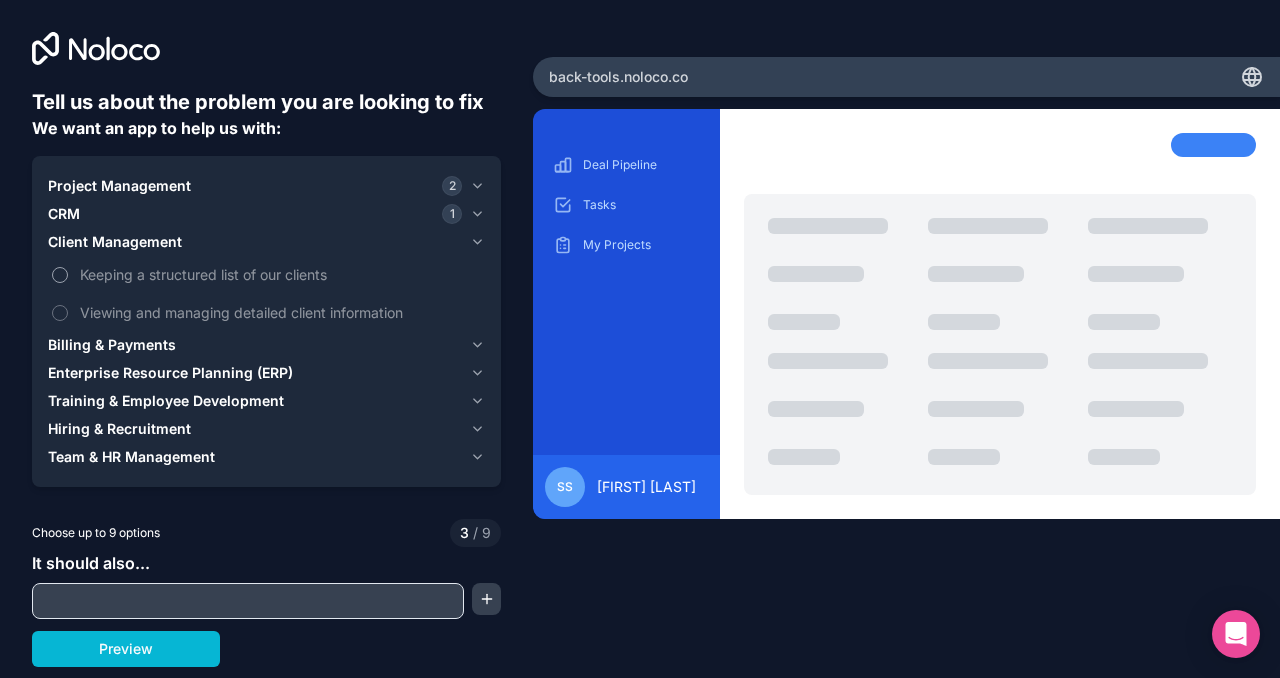 drag, startPoint x: 61, startPoint y: 273, endPoint x: 98, endPoint y: 304, distance: 48.270073 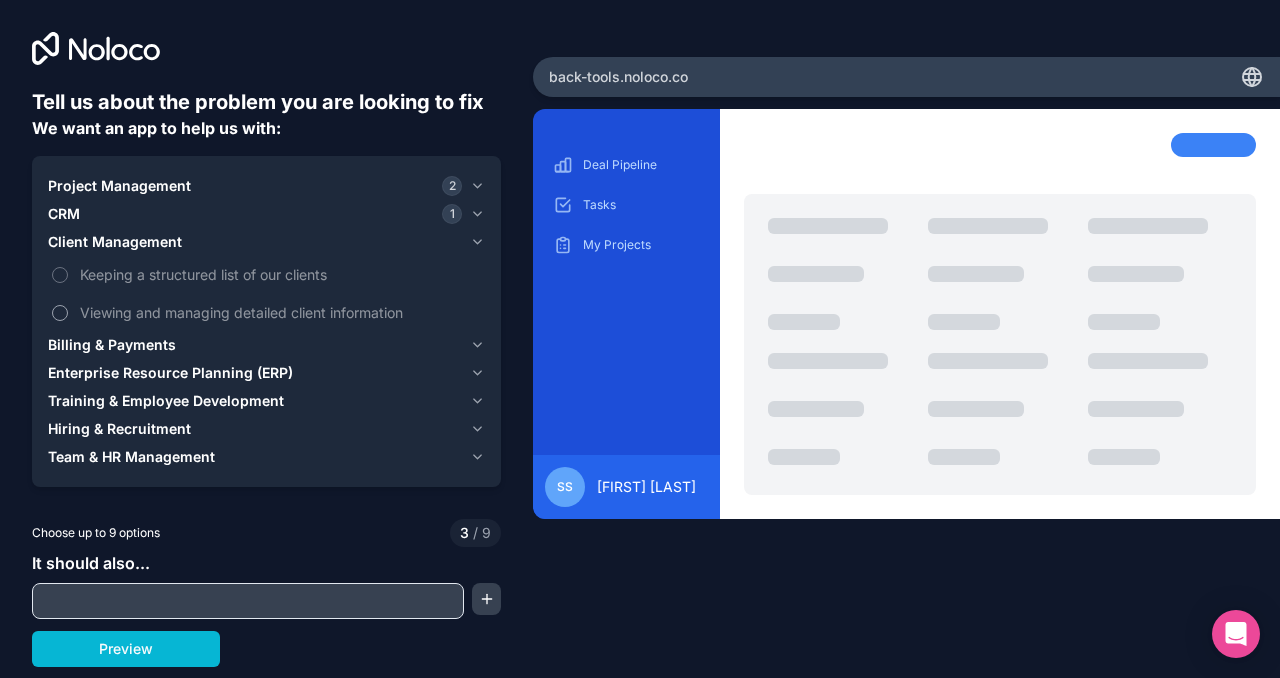 click on "Keeping a structured list of our clients" at bounding box center (60, 275) 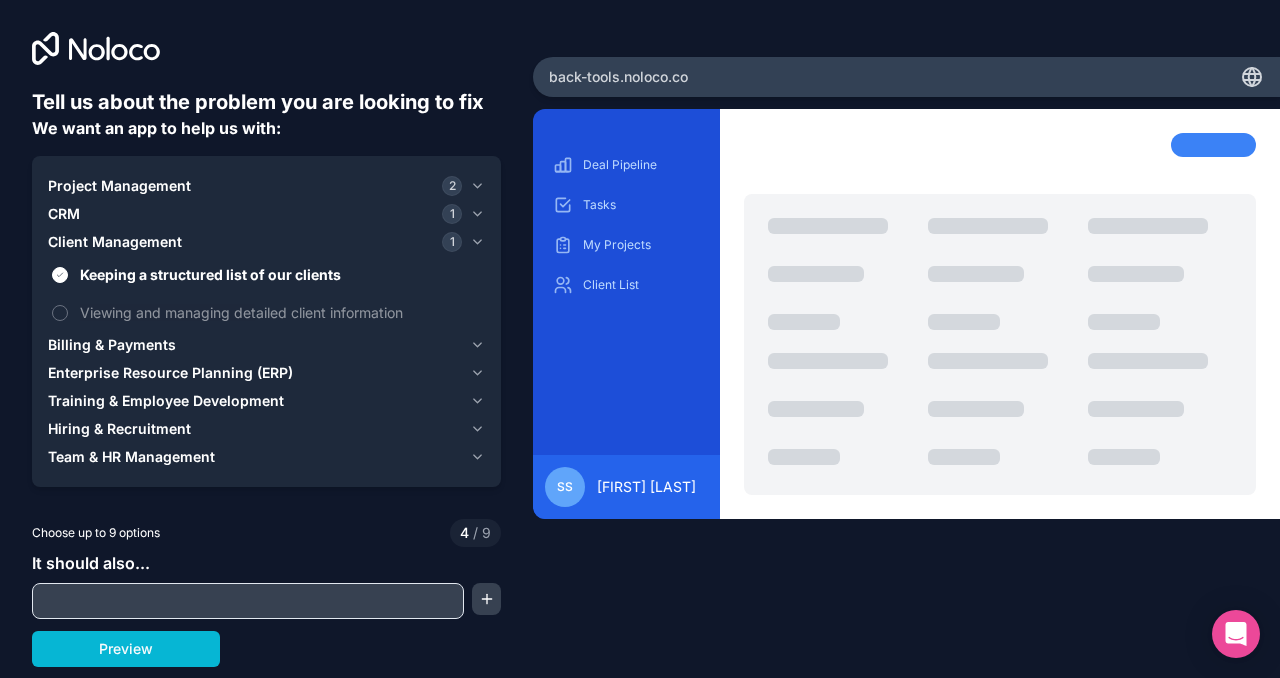 click 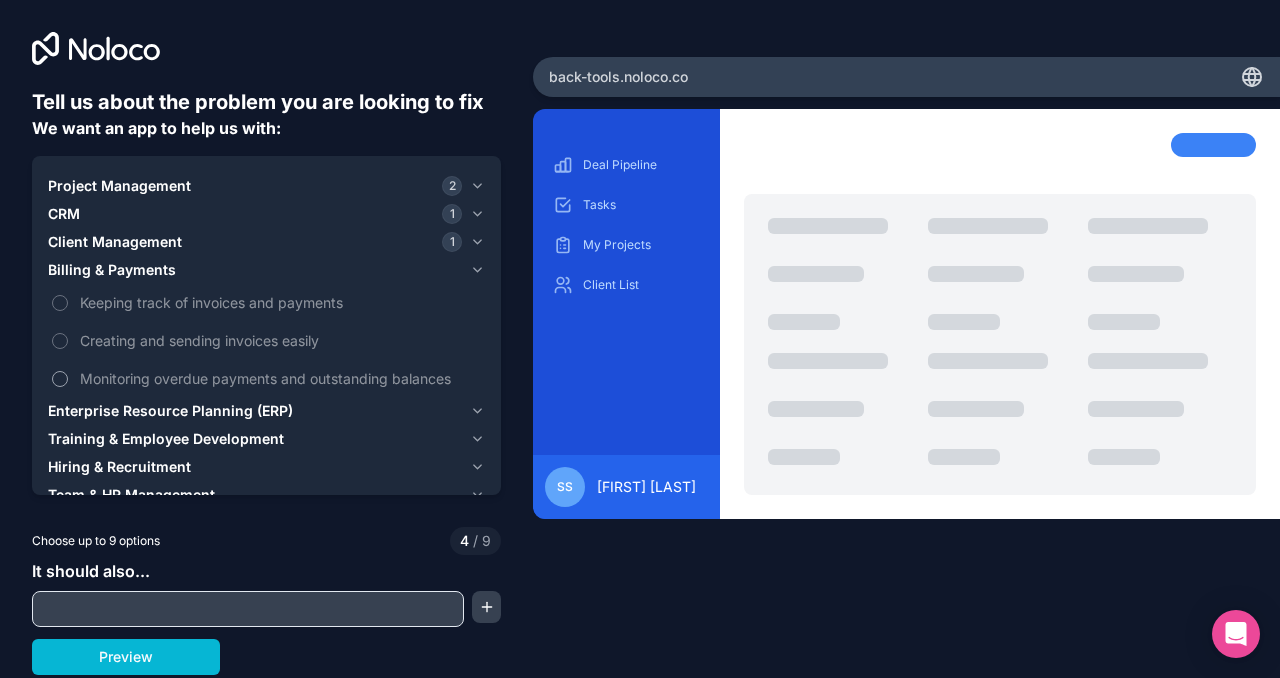 click on "Monitoring overdue payments and outstanding balances" at bounding box center [60, 379] 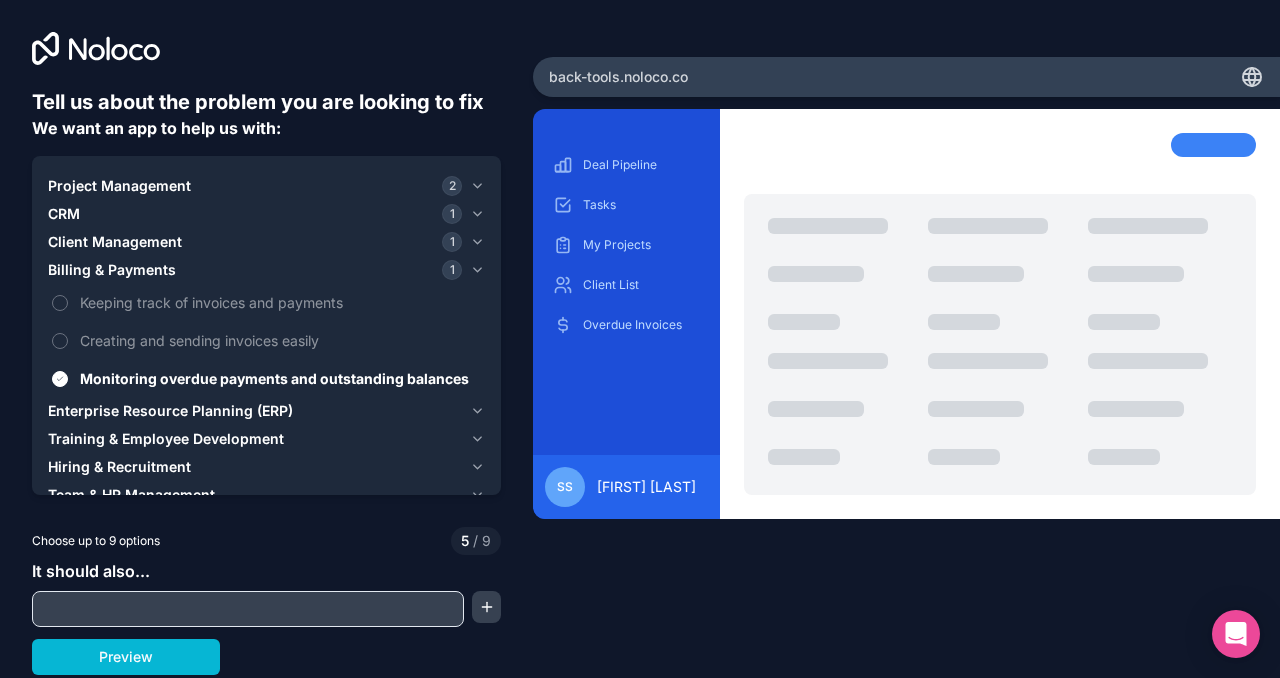 click 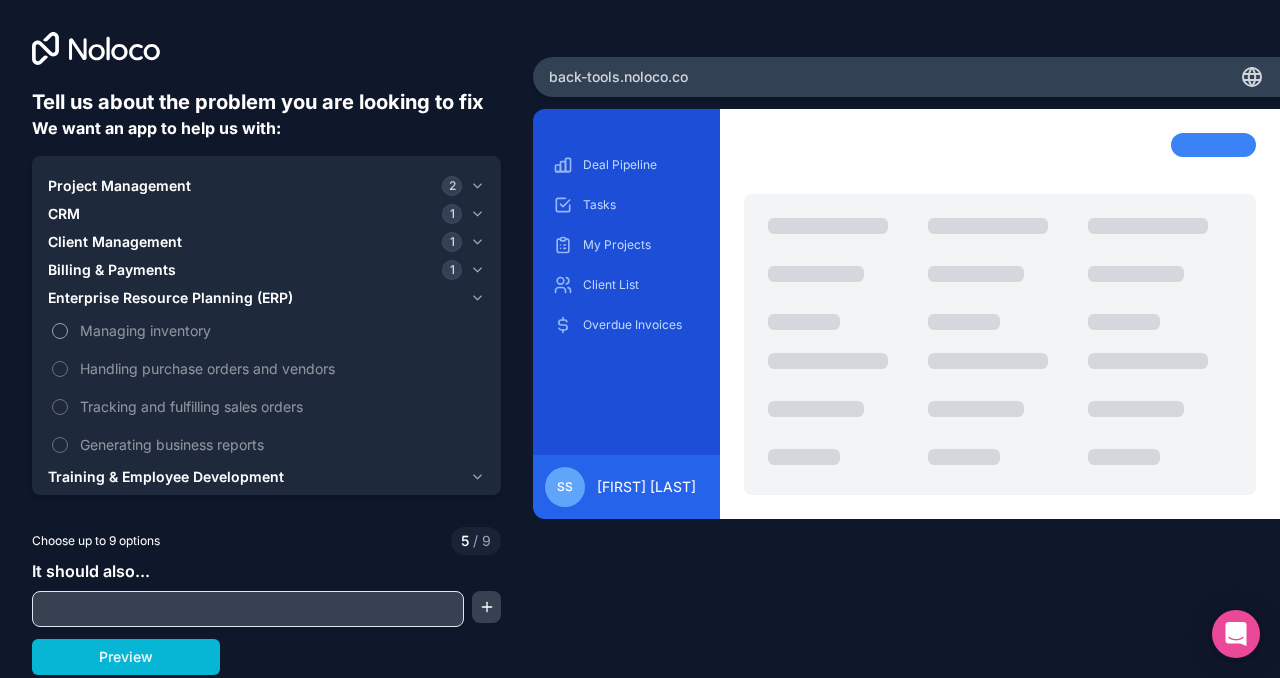 click on "Managing inventory" at bounding box center [60, 331] 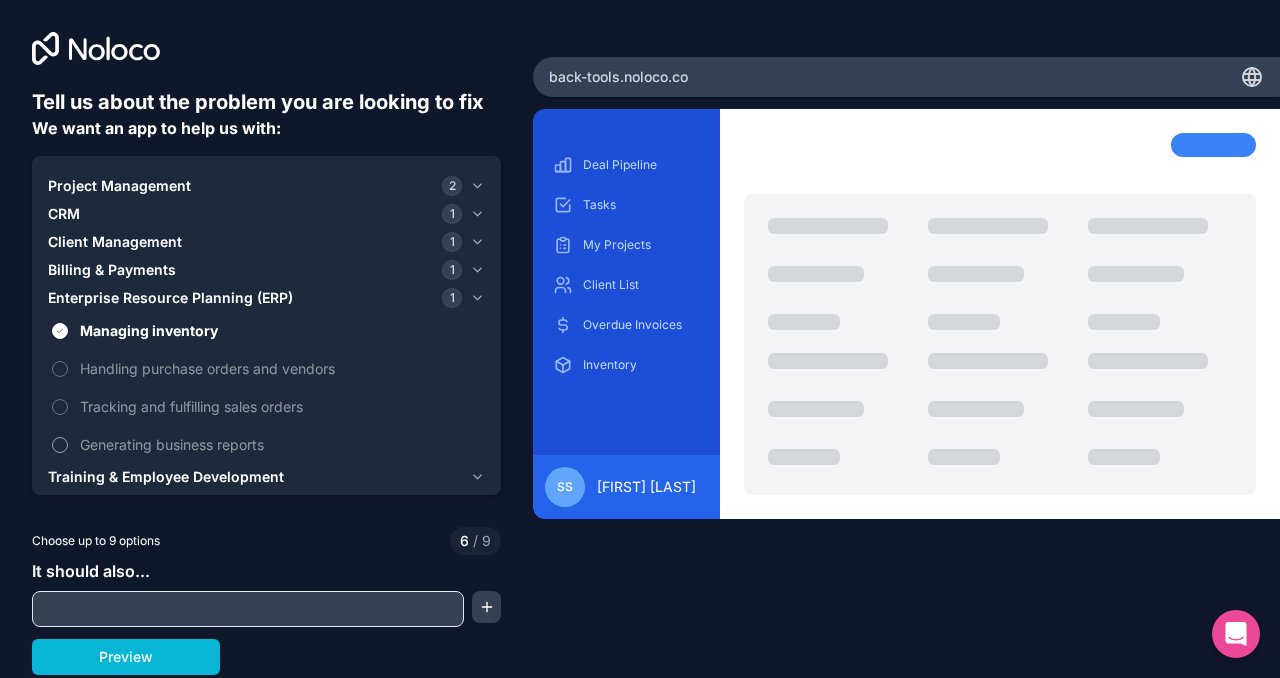 click on "Generating business reports" at bounding box center [60, 445] 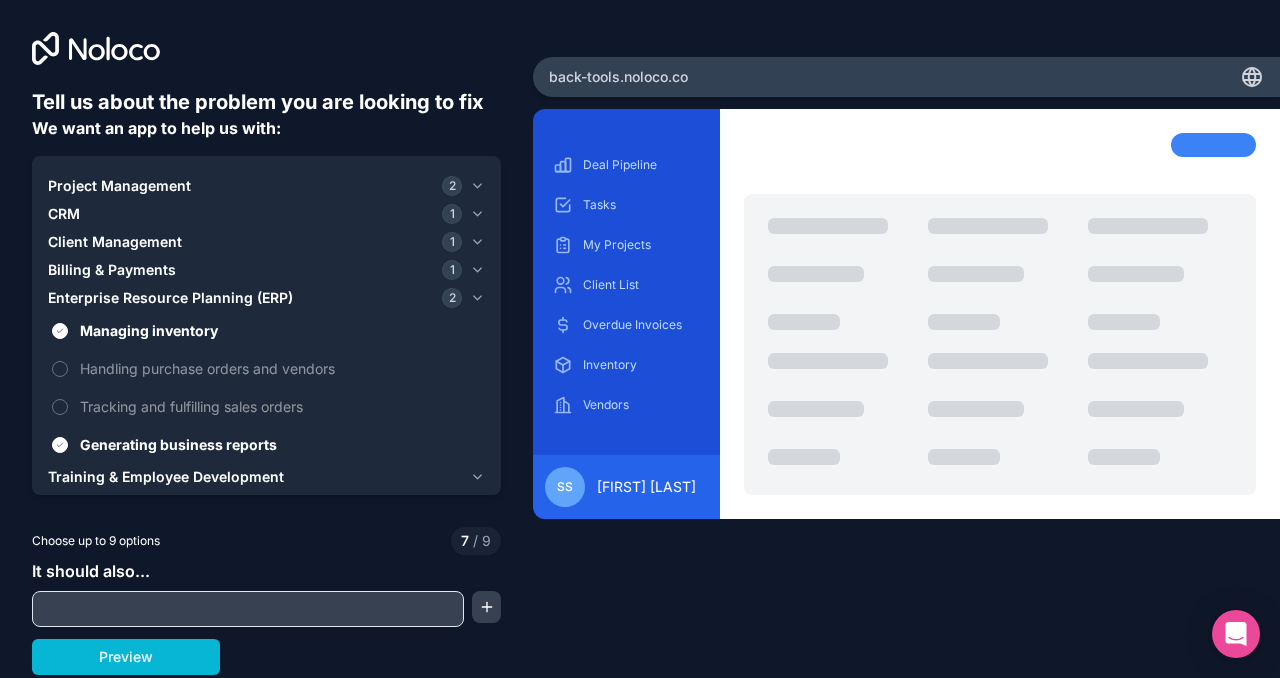 click 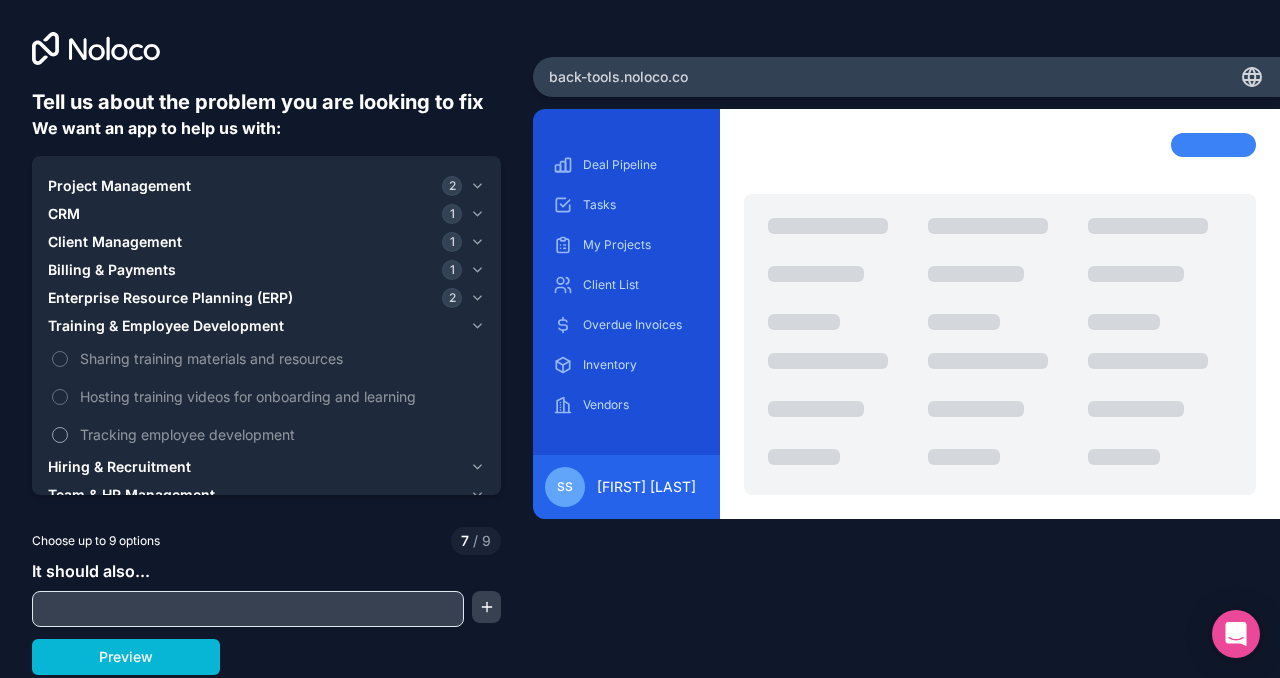 click on "Tracking employee development" at bounding box center (60, 435) 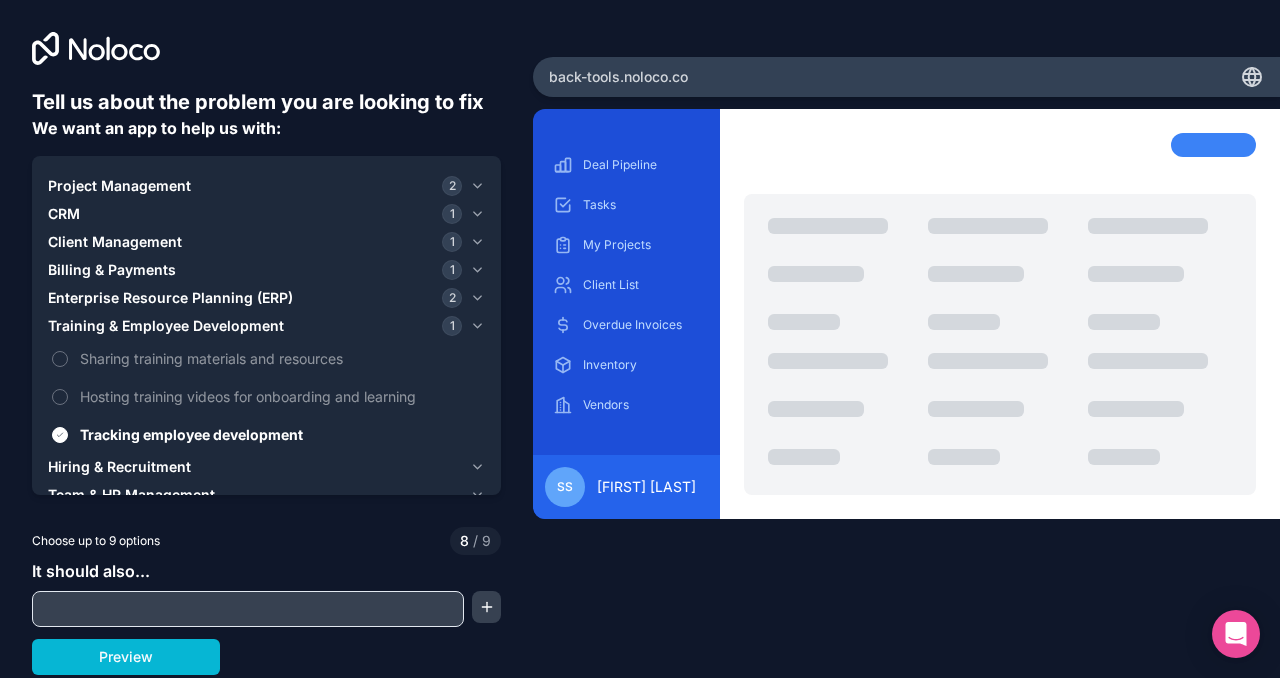 click 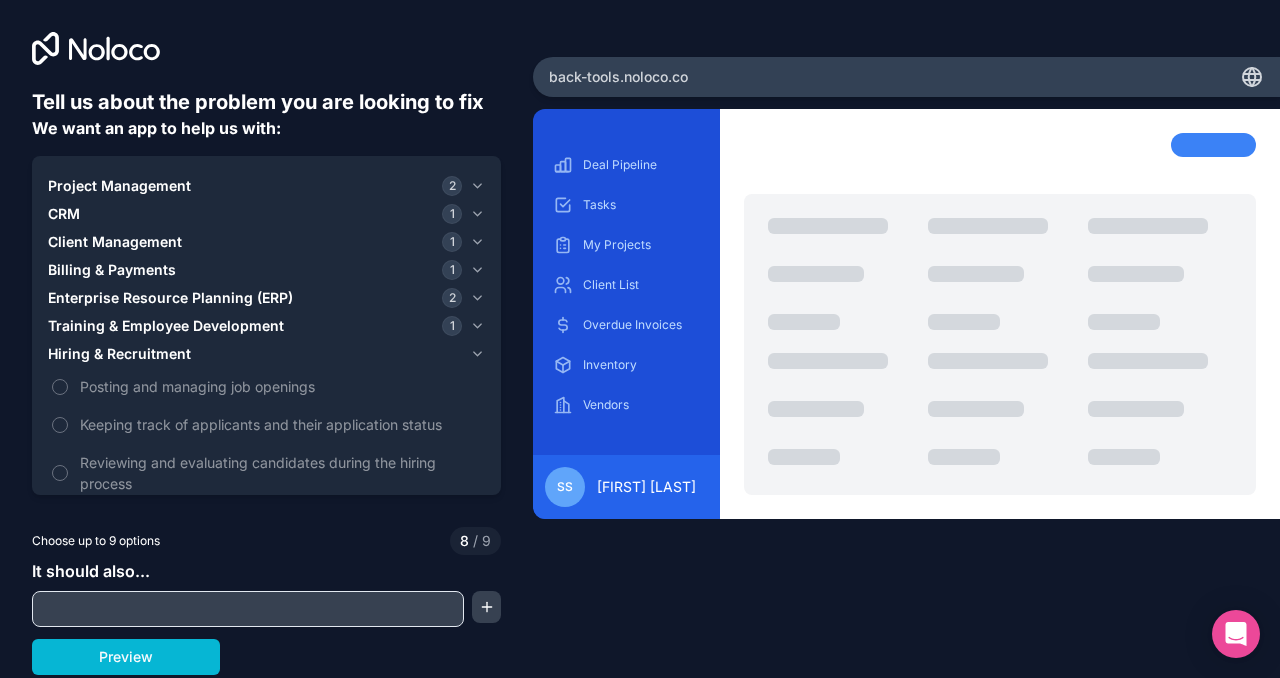 click 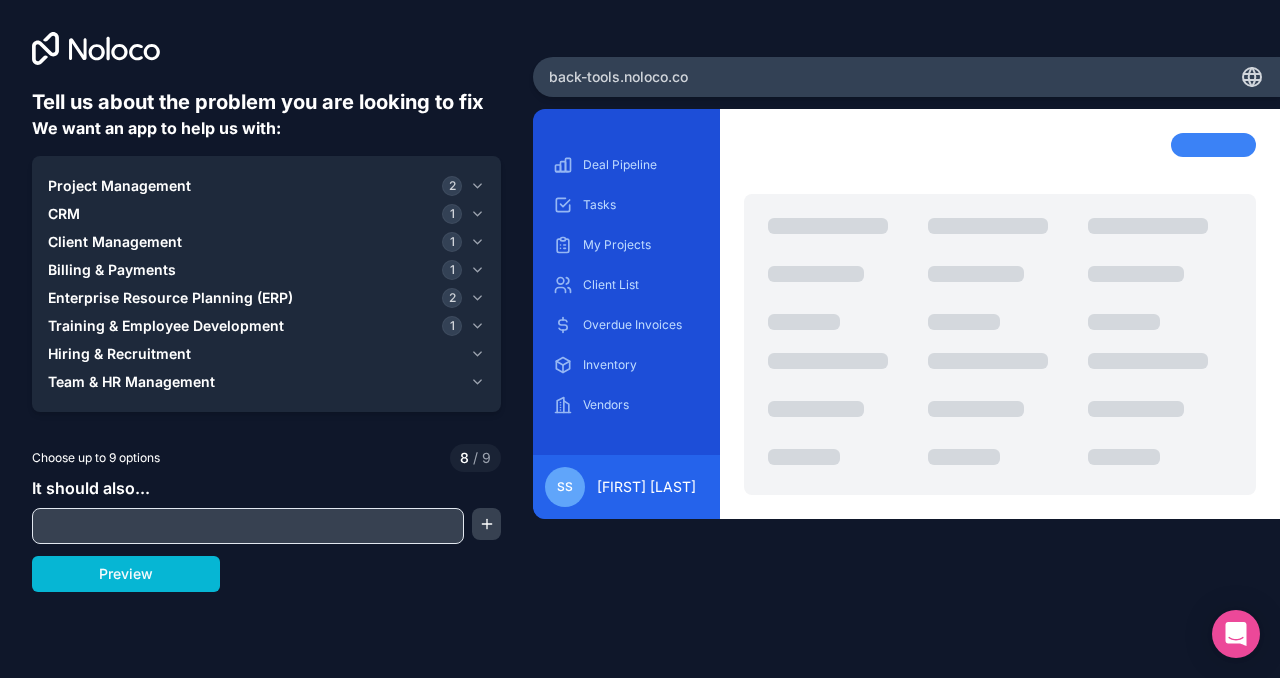 click 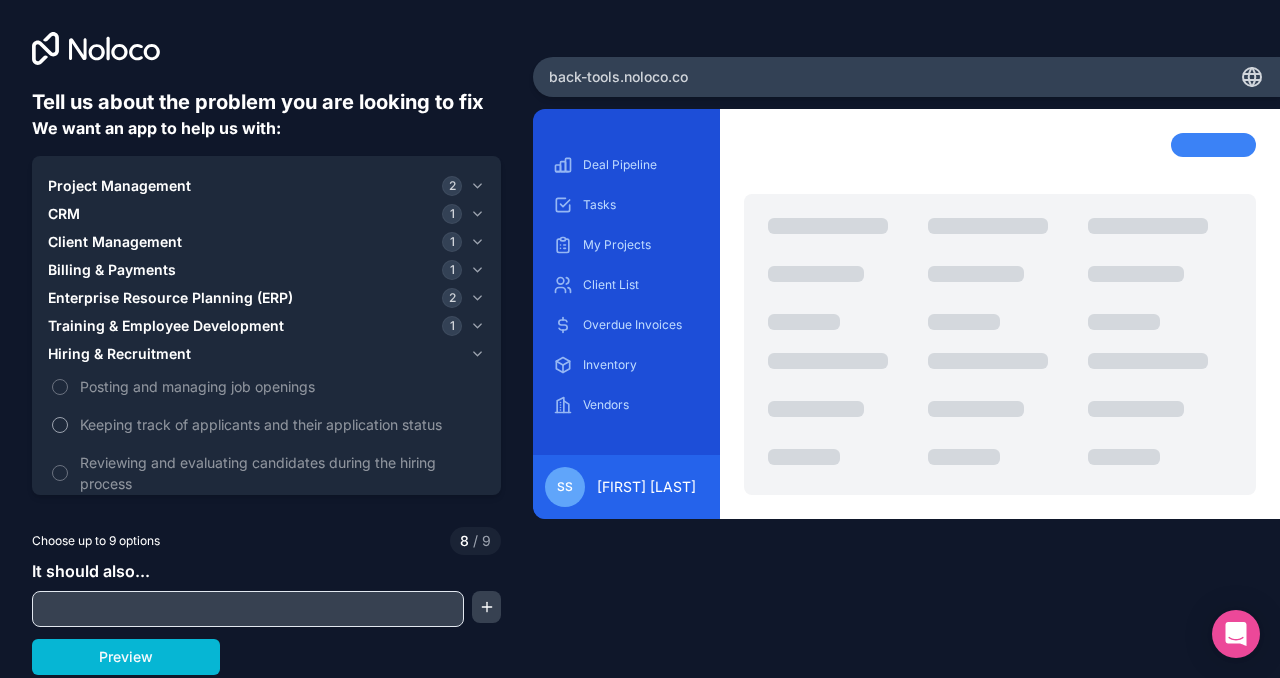 click on "Keeping track of applicants and their application status" at bounding box center [60, 425] 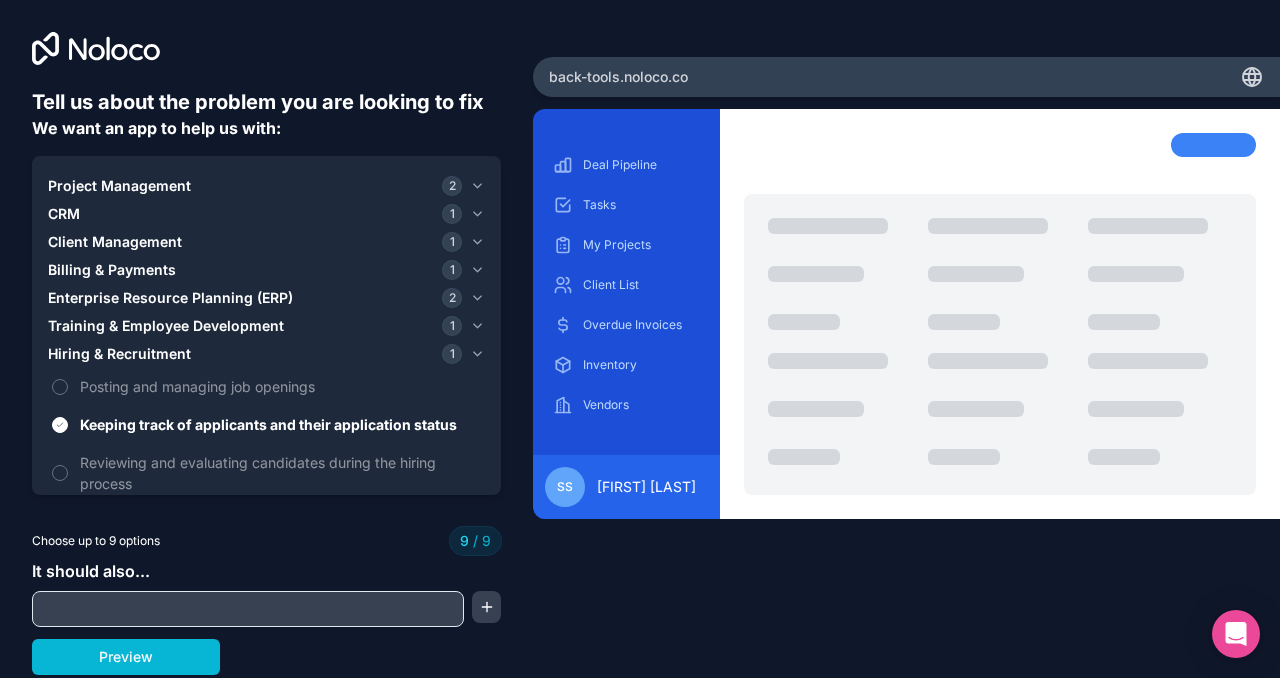 click 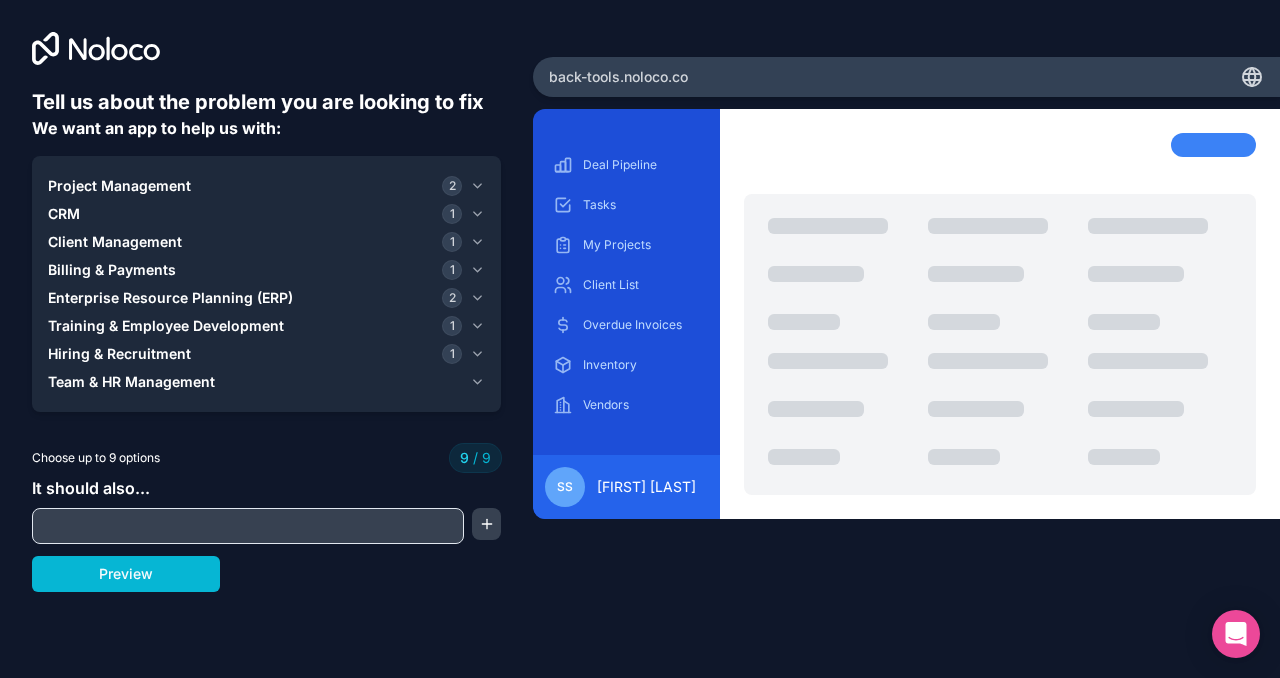 click 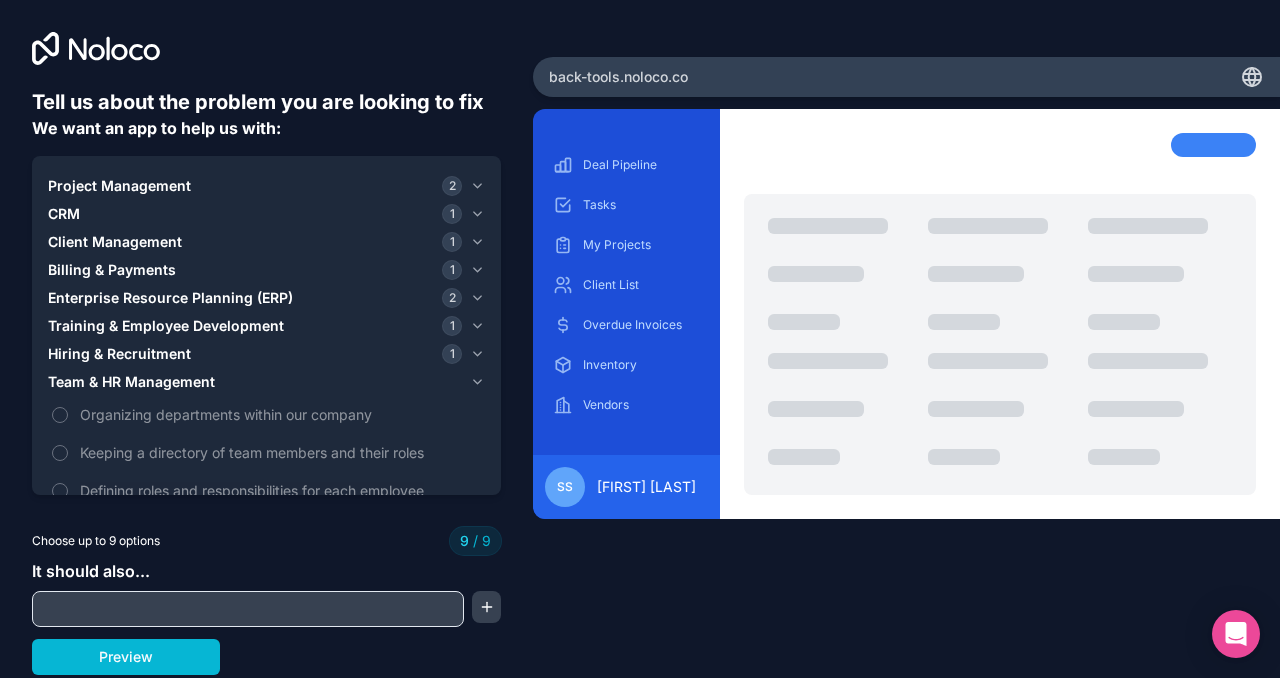 click 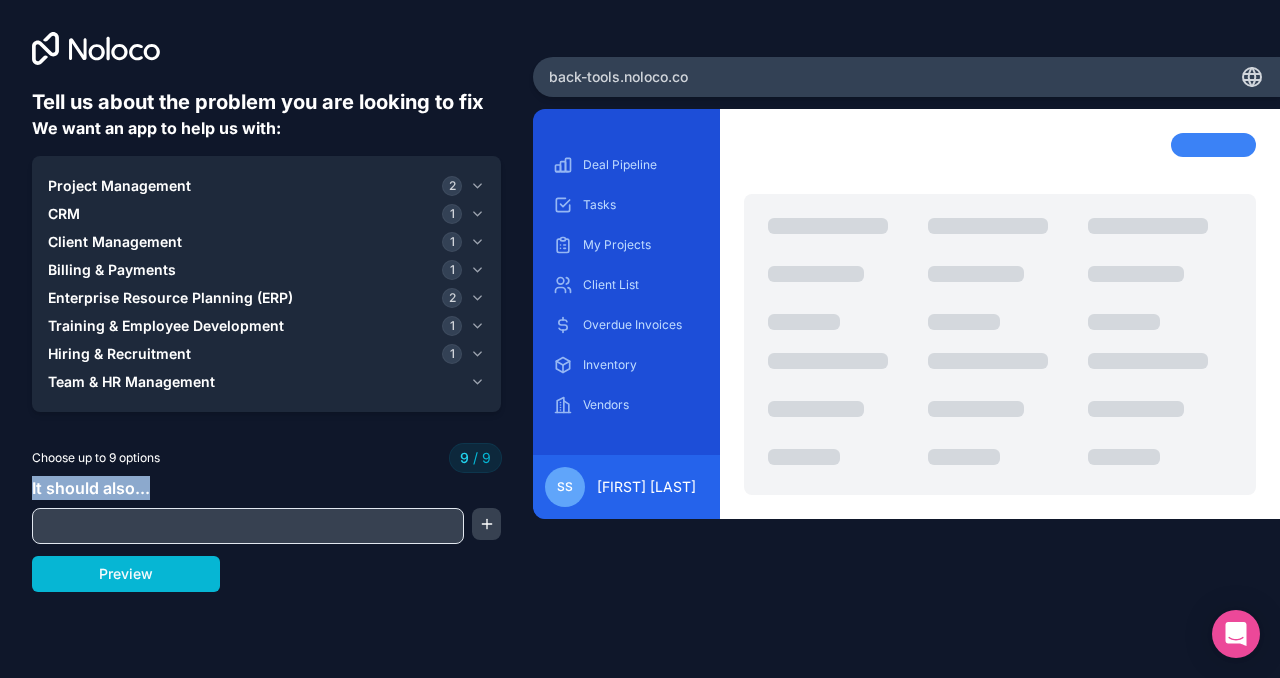 drag, startPoint x: 23, startPoint y: 485, endPoint x: 170, endPoint y: 490, distance: 147.085 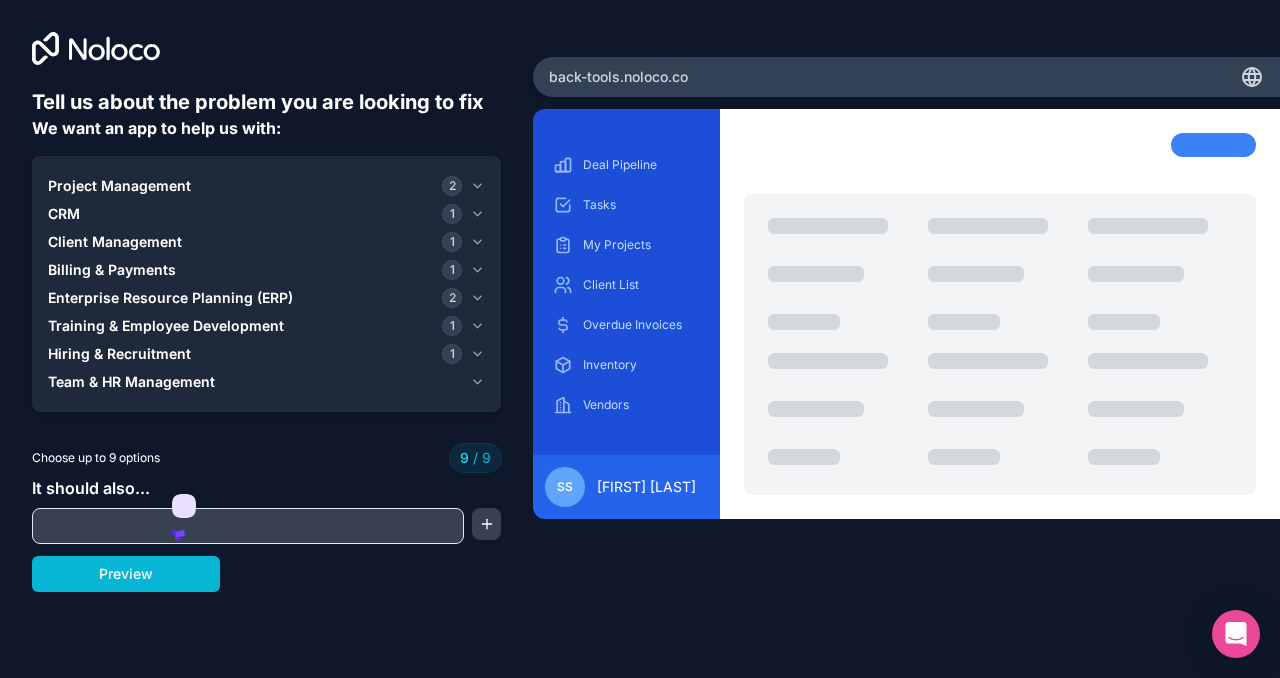 click 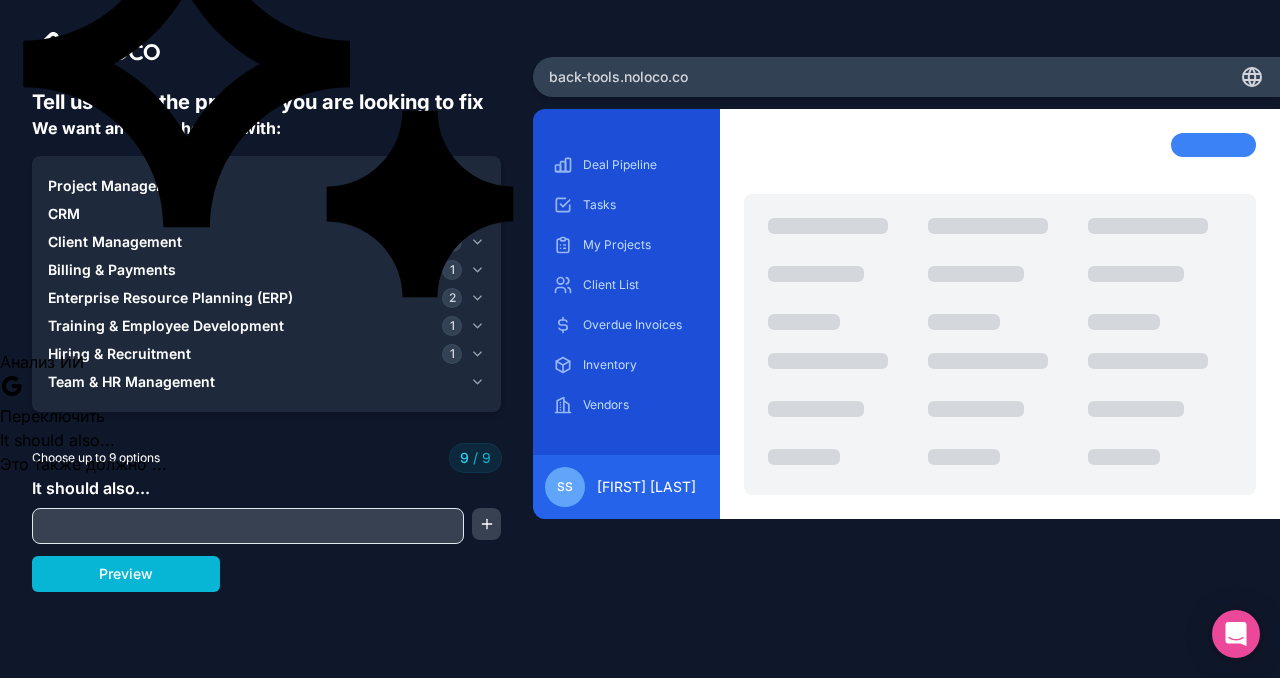 click on "It should also..." at bounding box center (266, 510) 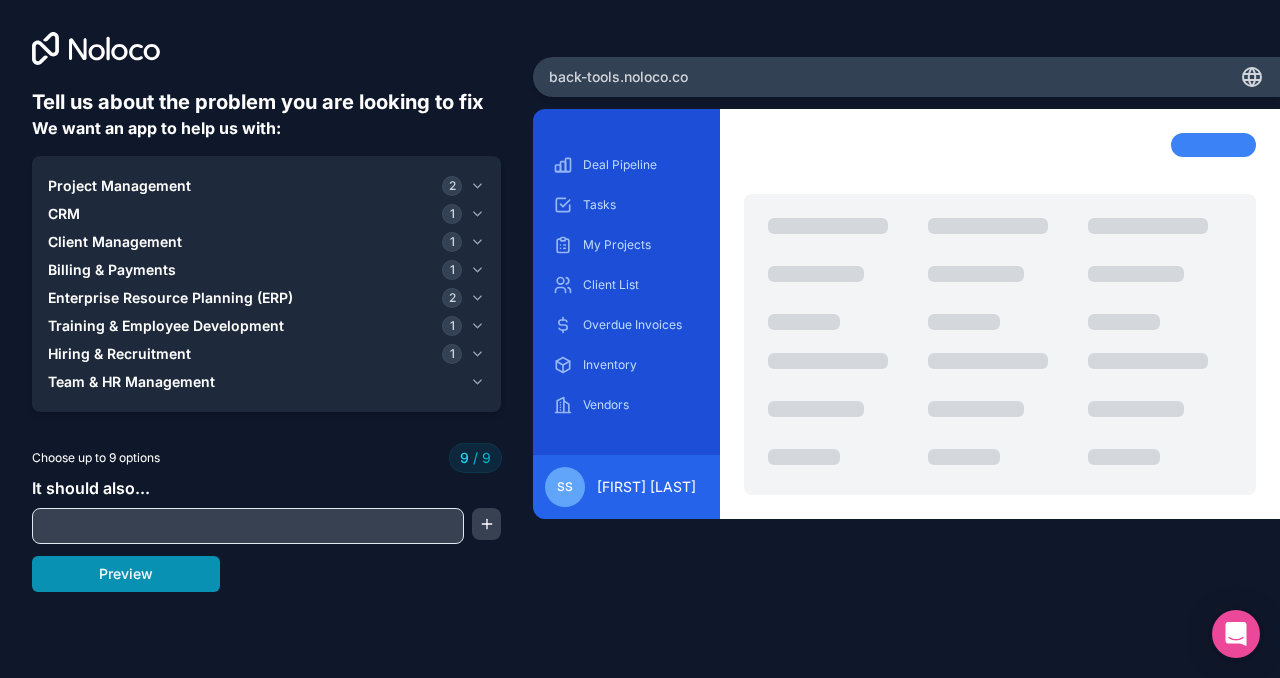 click on "Preview" at bounding box center [126, 574] 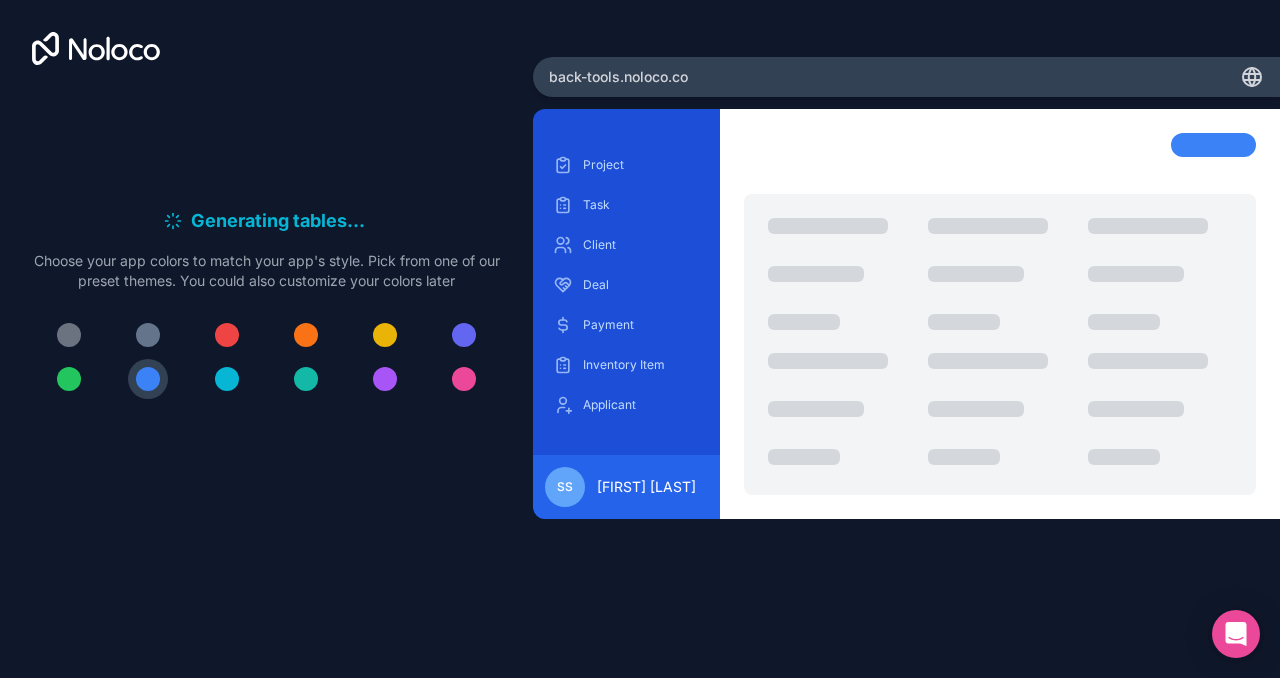 click at bounding box center [385, 379] 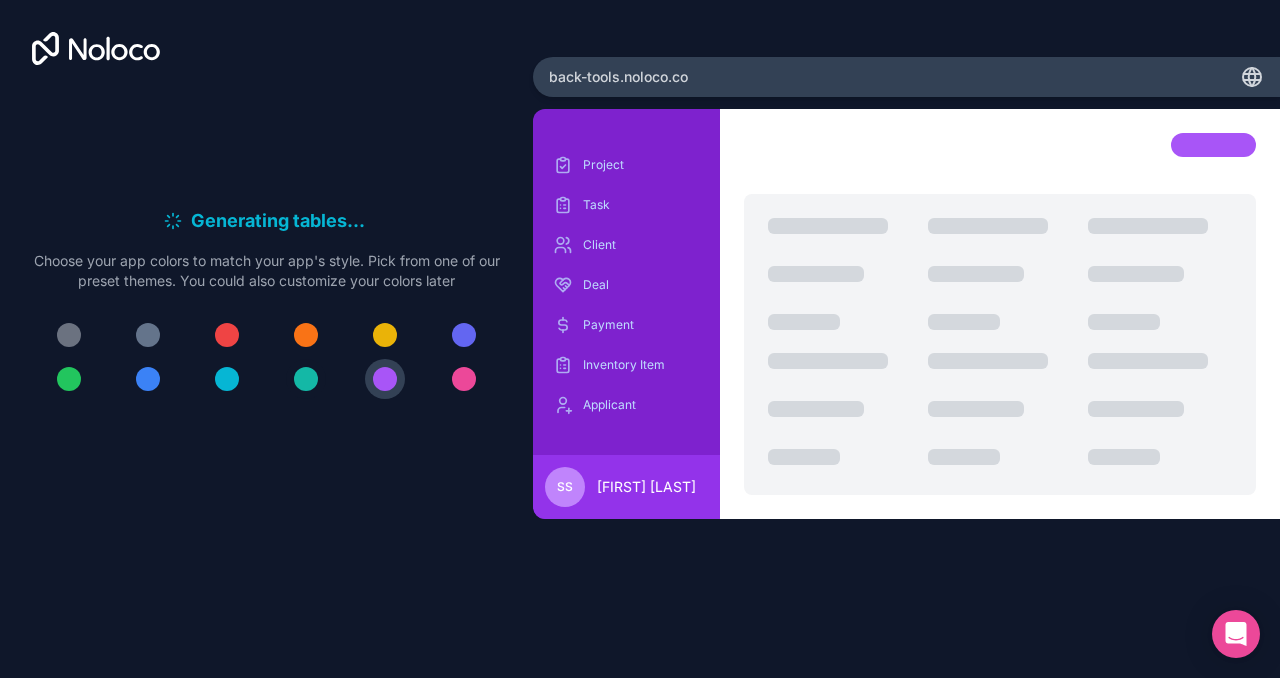 click at bounding box center [306, 379] 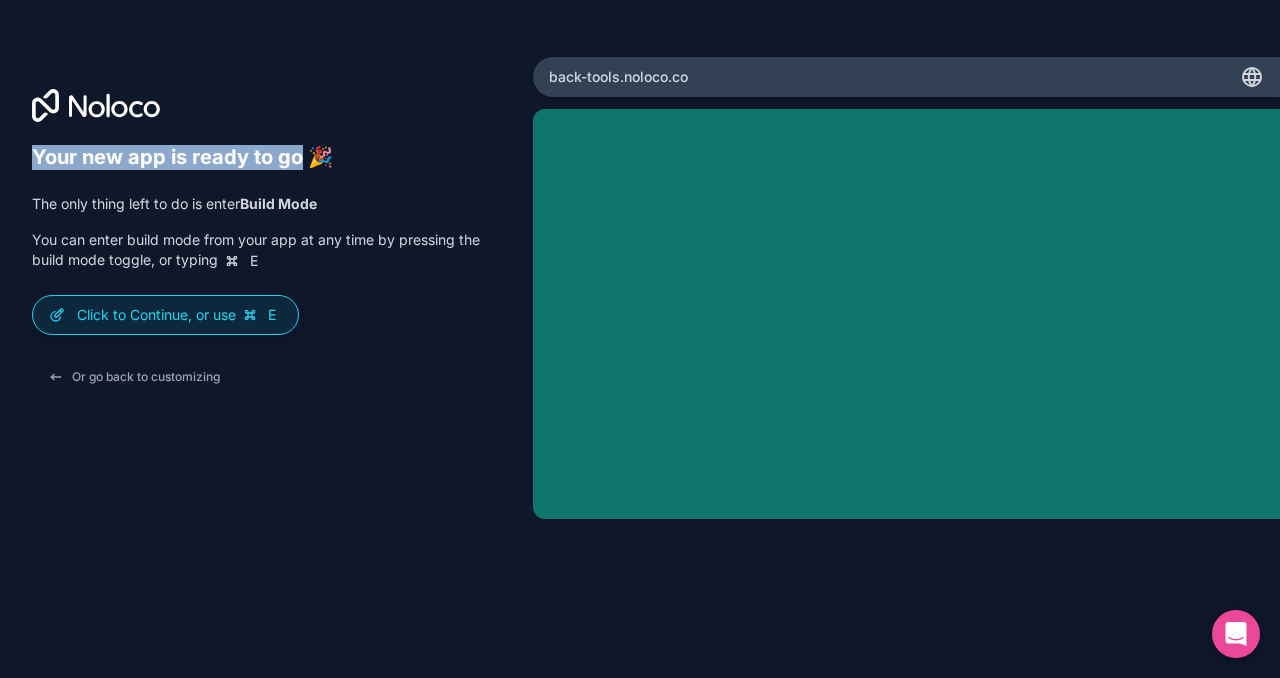 drag, startPoint x: 29, startPoint y: 158, endPoint x: 297, endPoint y: 162, distance: 268.02985 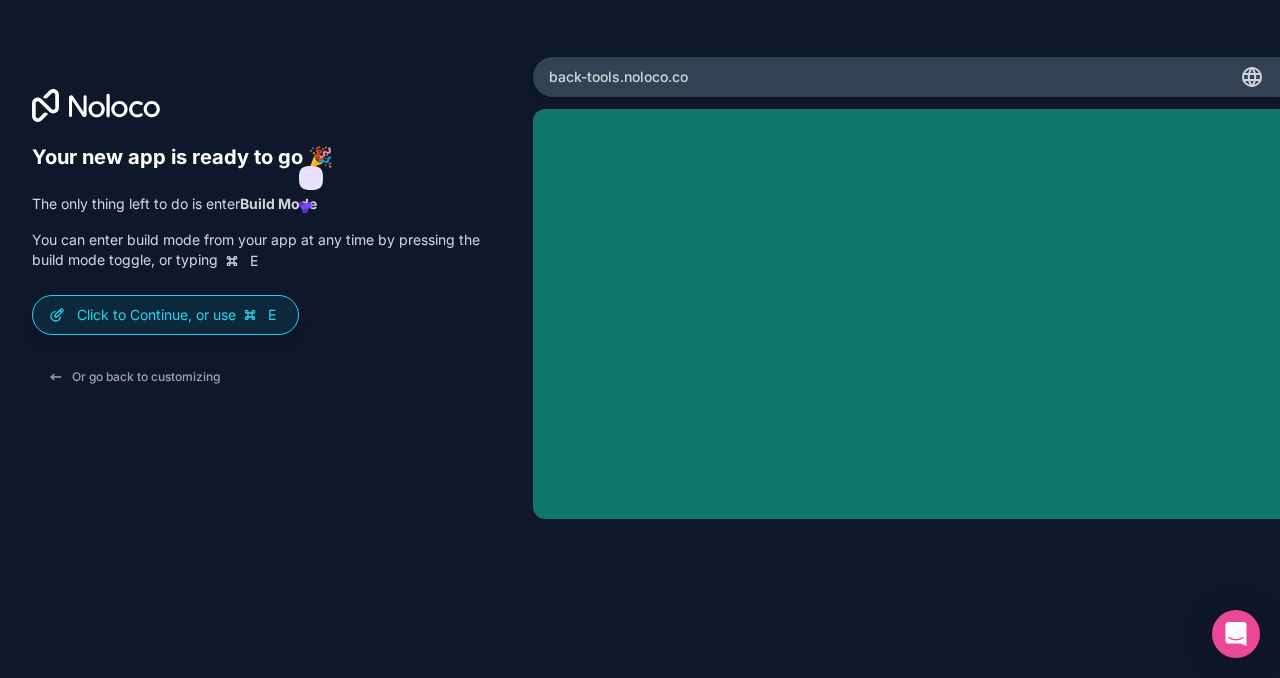click 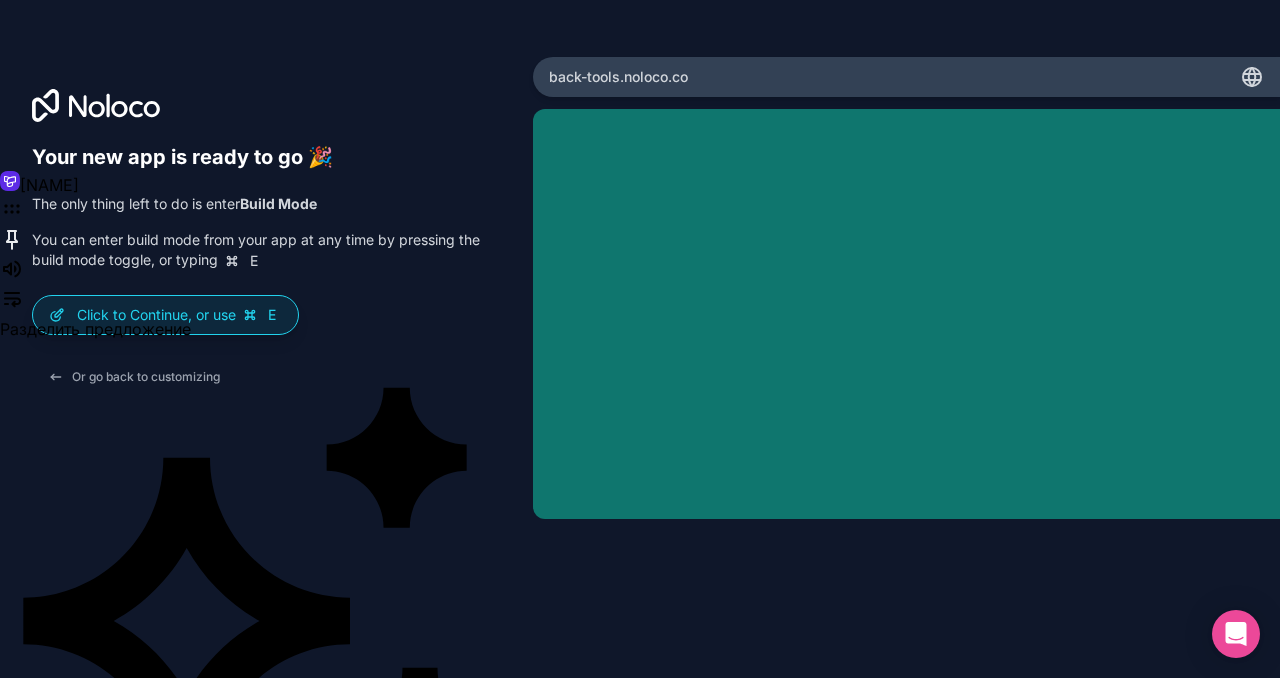 click on "Your new app is ready to go 🎉 The only thing left to do is enter  Build Mode You can enter build mode from your app at any time by pressing the build mode toggle, or typing E Click to Continue, or use  E Or go back to customizing" at bounding box center [266, 367] 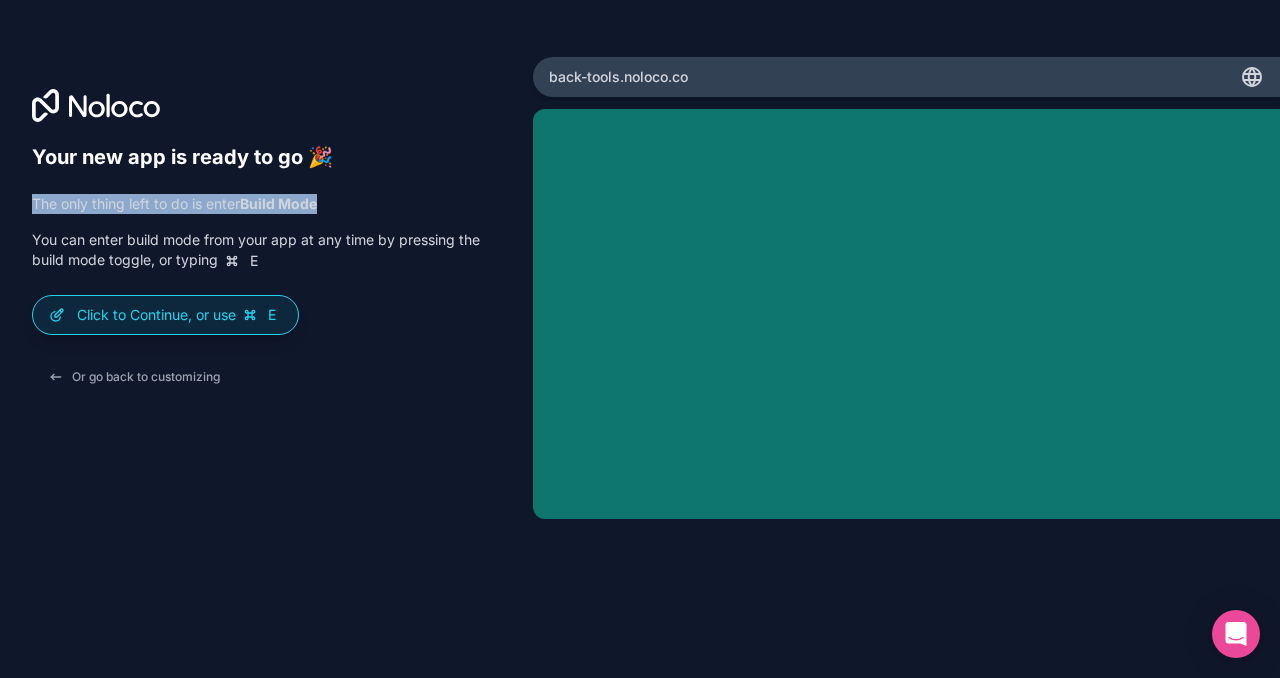 drag, startPoint x: 24, startPoint y: 202, endPoint x: 325, endPoint y: 202, distance: 301 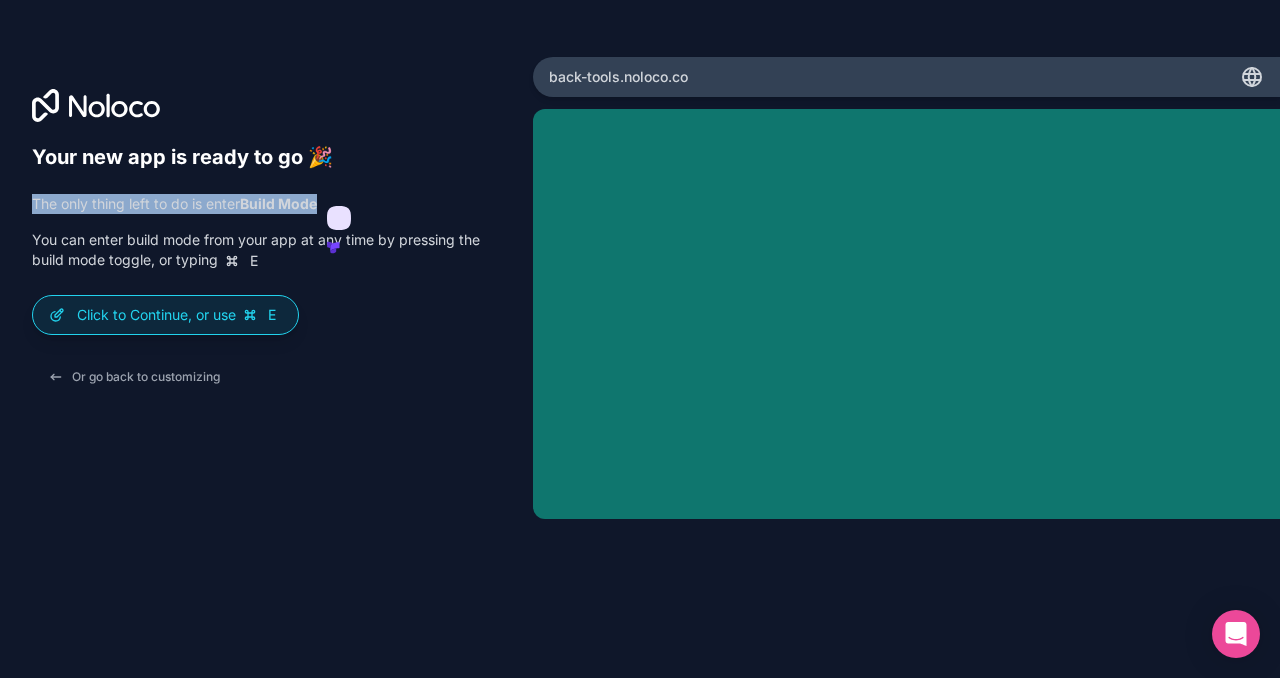 click at bounding box center (312, 167) 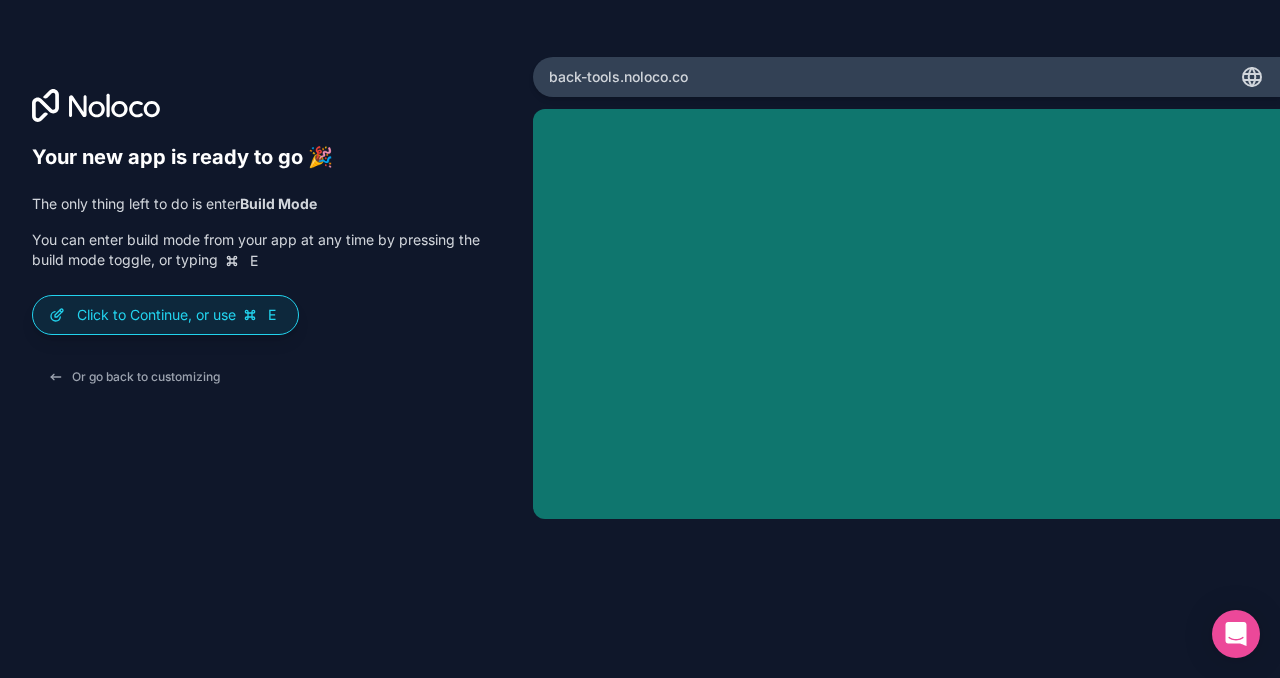 click on "Your new app is ready to go 🎉 The only thing left to do is enter  Build Mode You can enter build mode from your app at any time by pressing the build mode toggle, or typing E Click to Continue, or use  E Or go back to customizing" at bounding box center (266, 367) 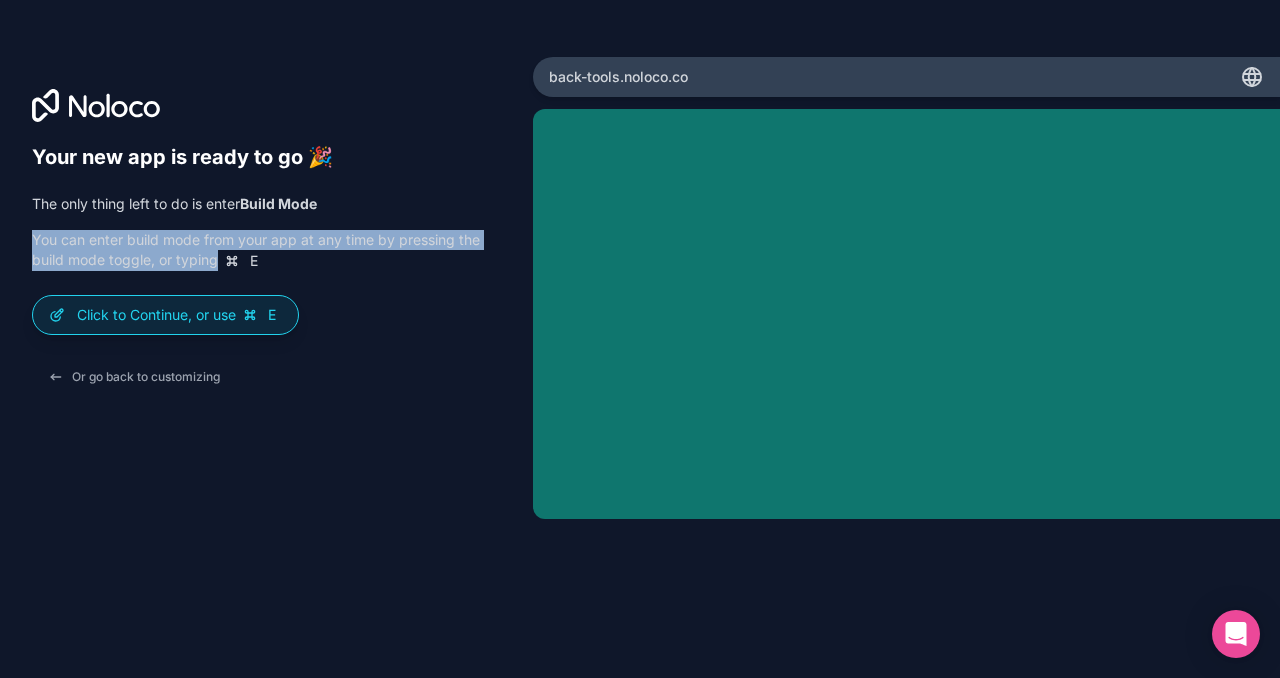 drag, startPoint x: 31, startPoint y: 240, endPoint x: 252, endPoint y: 257, distance: 221.65288 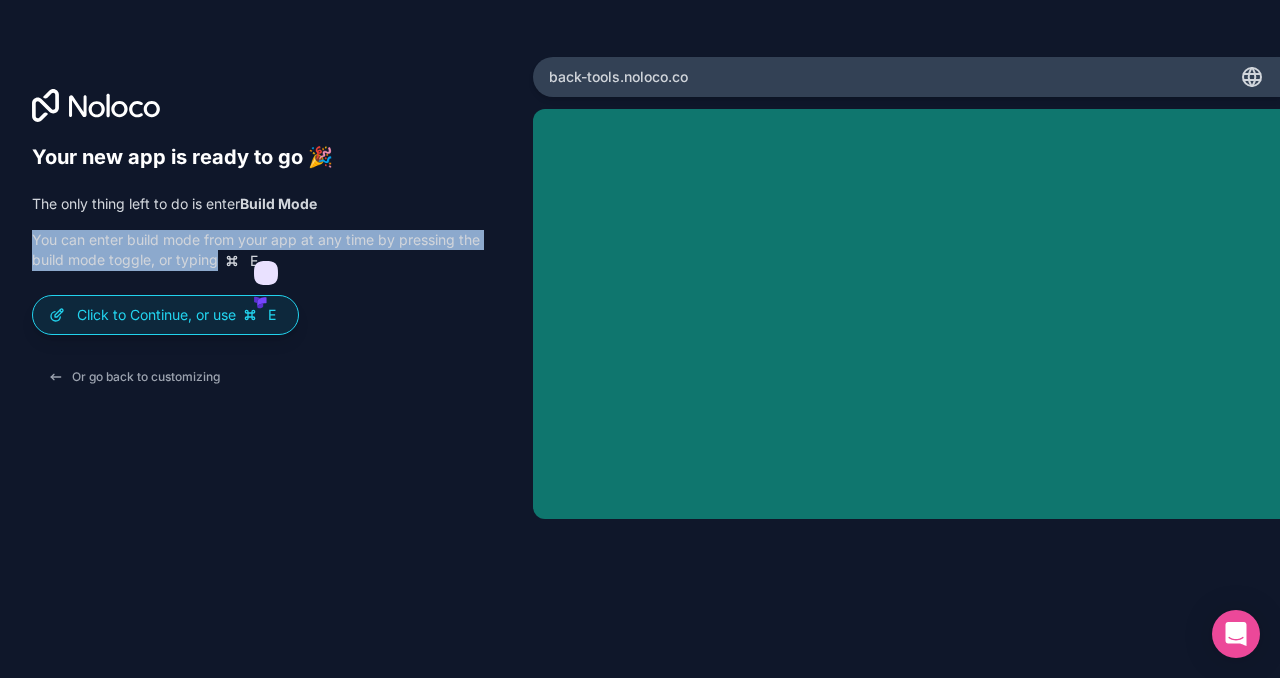 click 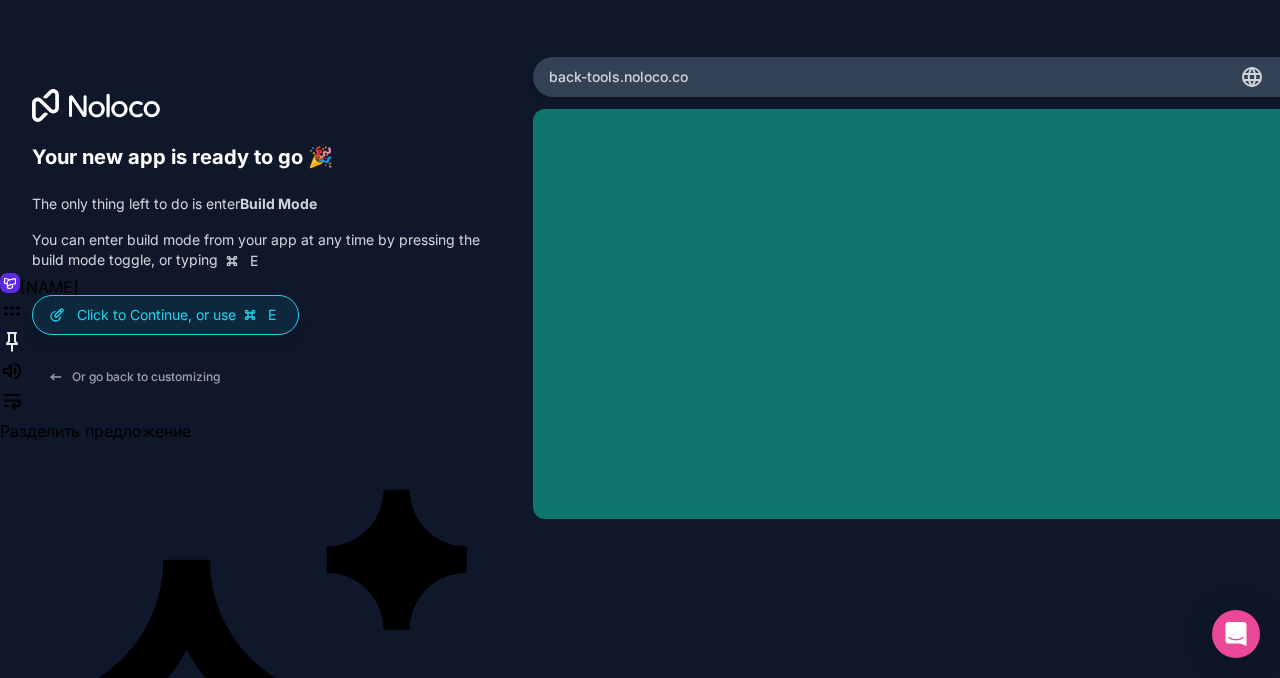 click on "Your new app is ready to go 🎉 The only thing left to do is enter  Build Mode You can enter build mode from your app at any time by pressing the build mode toggle, or typing E Click to Continue, or use  E Or go back to customizing" at bounding box center (266, 367) 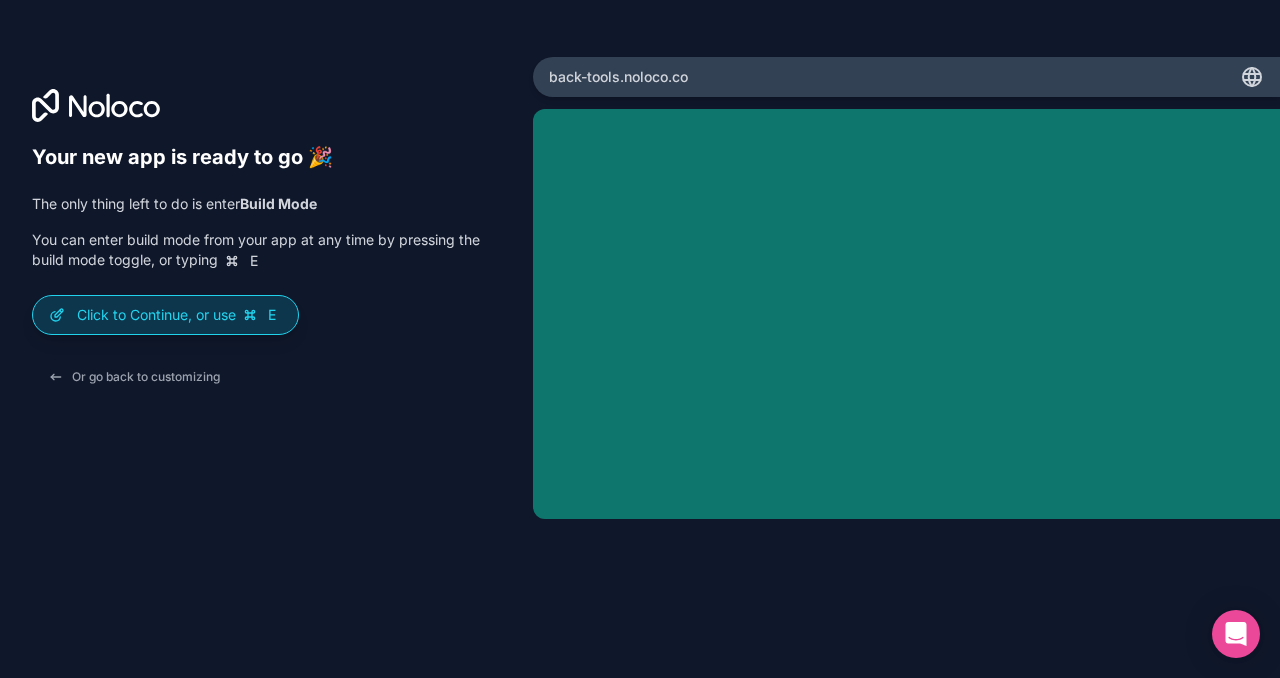 click on "Click to Continue, or use  E" at bounding box center [179, 315] 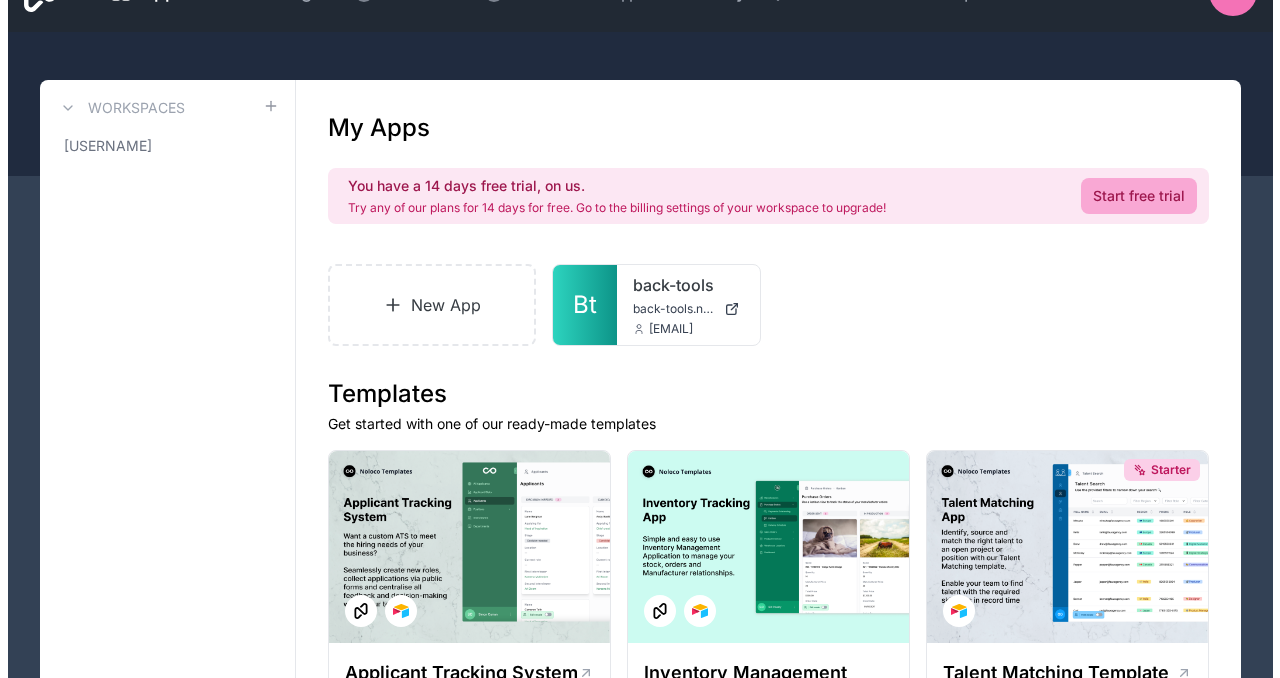 scroll, scrollTop: 0, scrollLeft: 0, axis: both 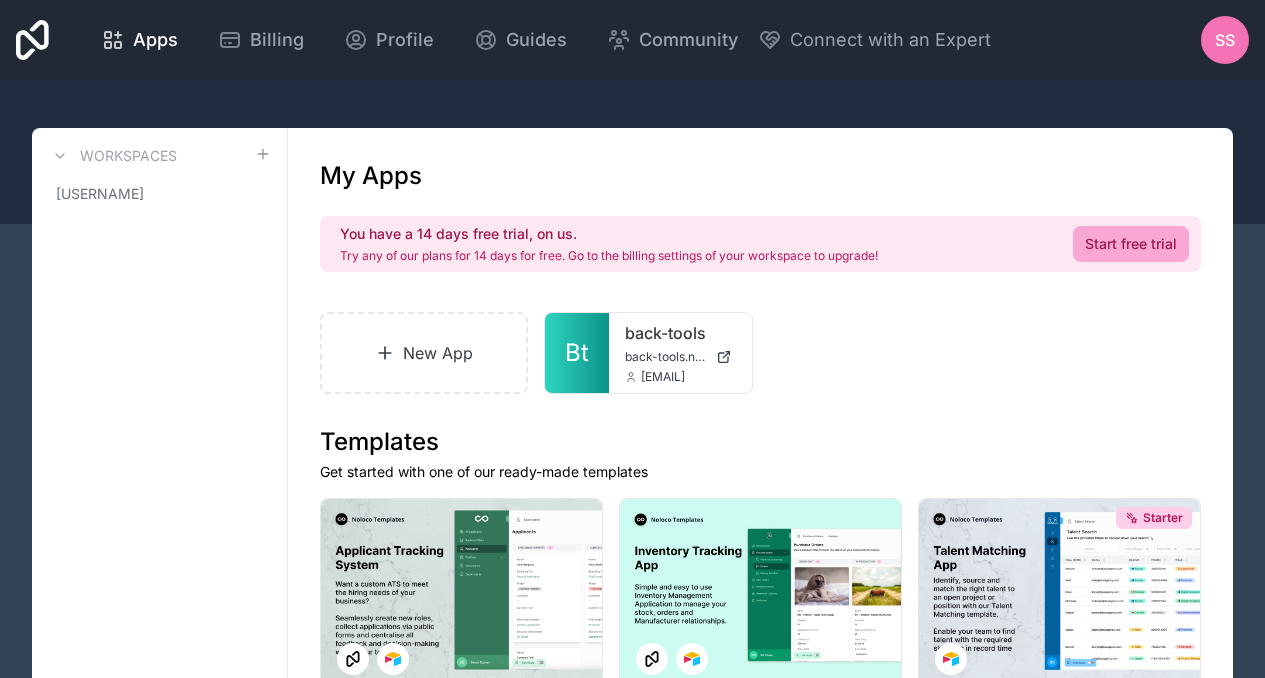 click on "SS" at bounding box center [1225, 40] 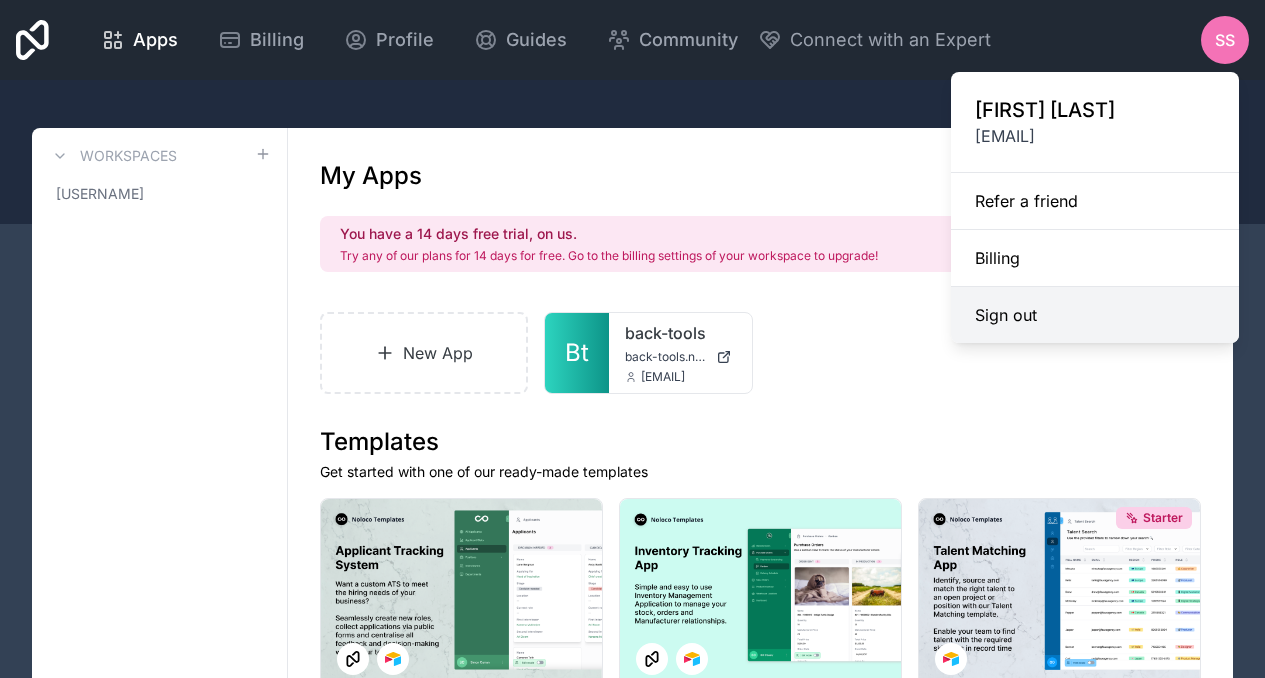click on "Sign out" at bounding box center (1095, 315) 